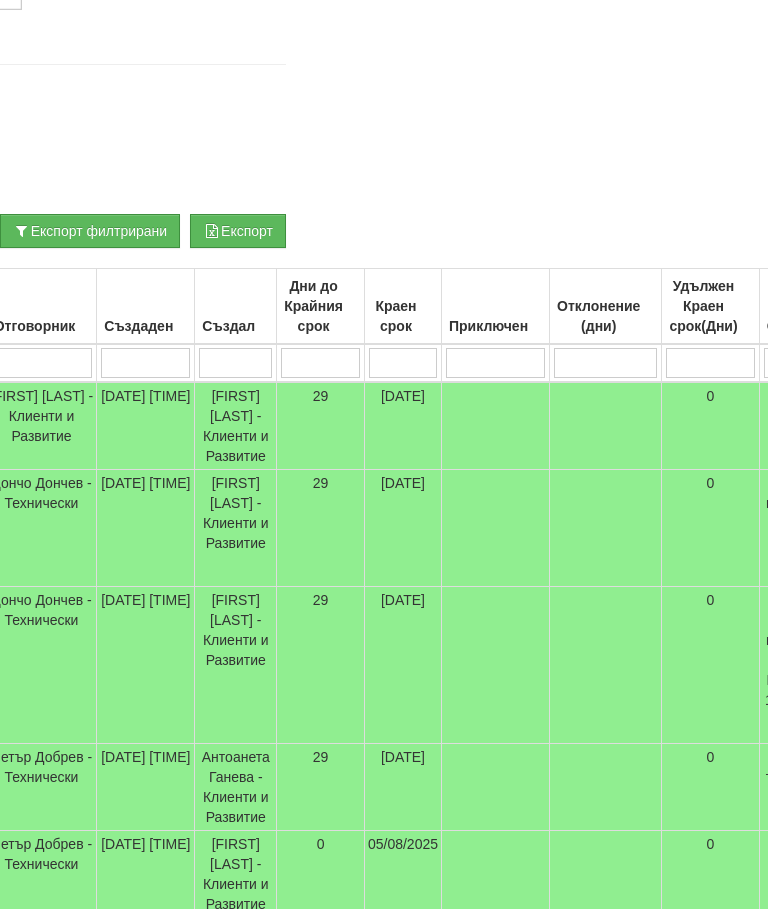 scroll, scrollTop: 230, scrollLeft: 403, axis: both 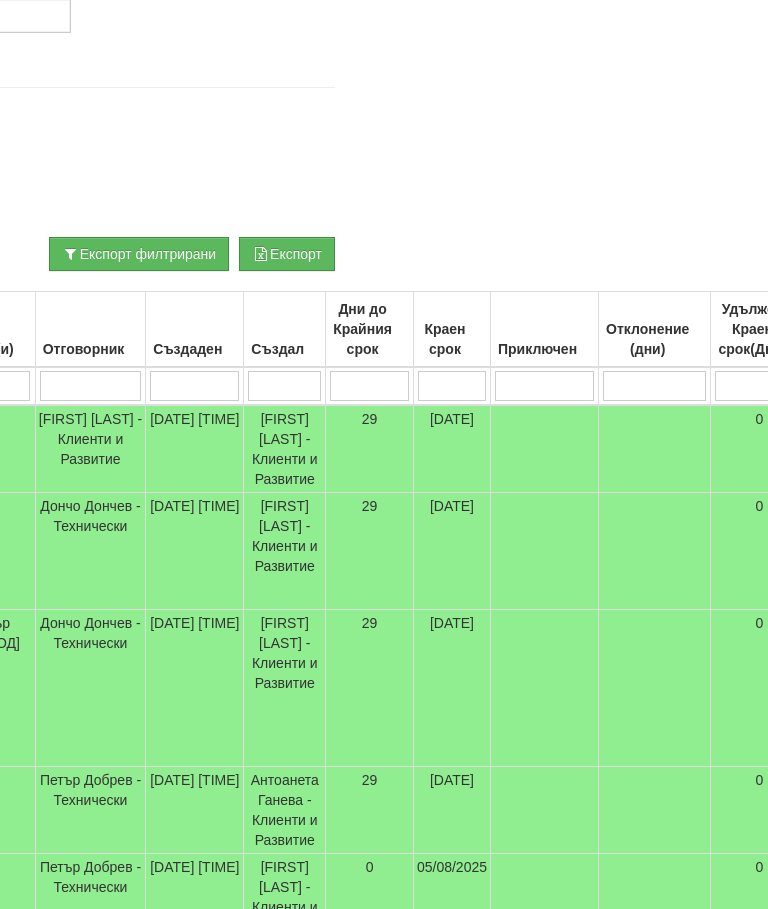 click on "Дончо Дончев - Технически" at bounding box center [90, 551] 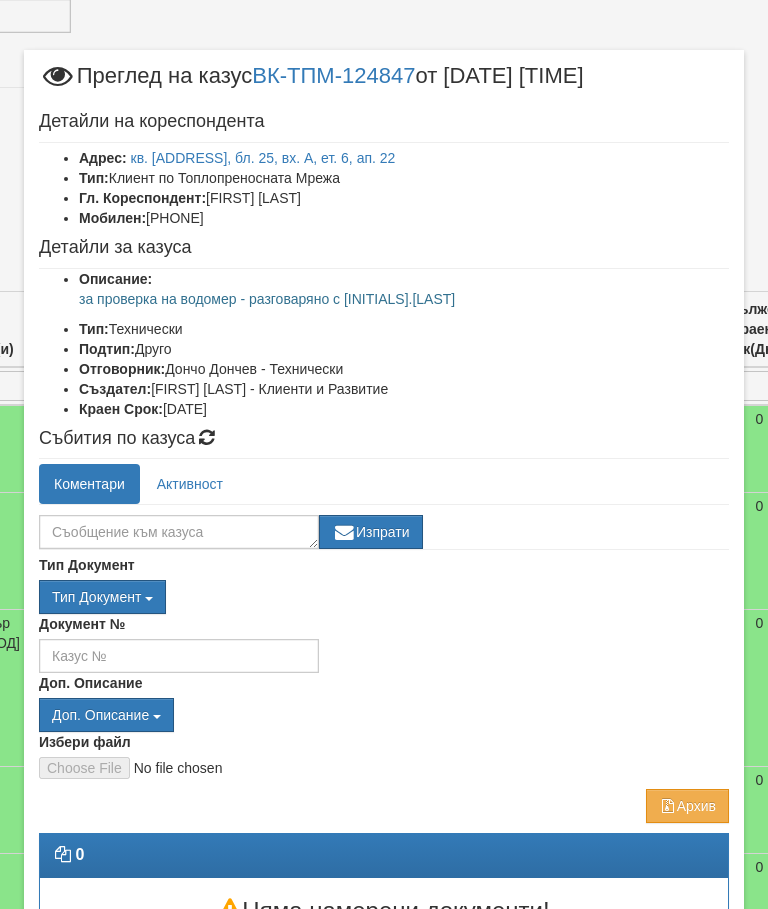 click on "кв. бул. Трети март бл. 25, вх. А, ет. 6, ап. 22" at bounding box center [263, 158] 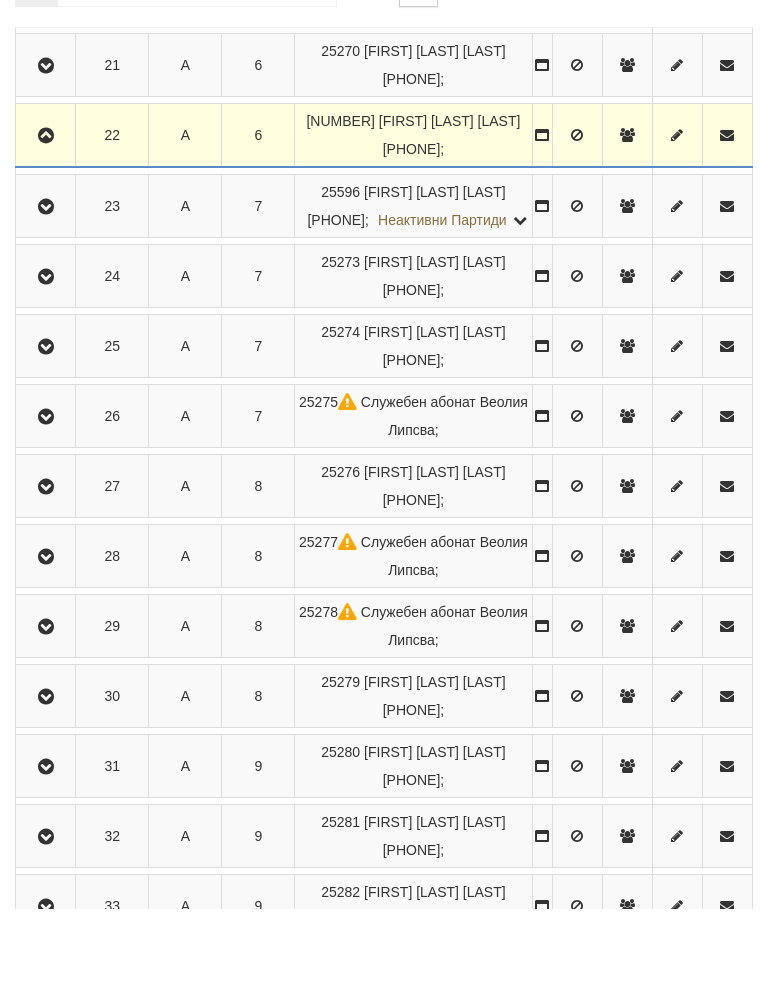 scroll, scrollTop: 1998, scrollLeft: 0, axis: vertical 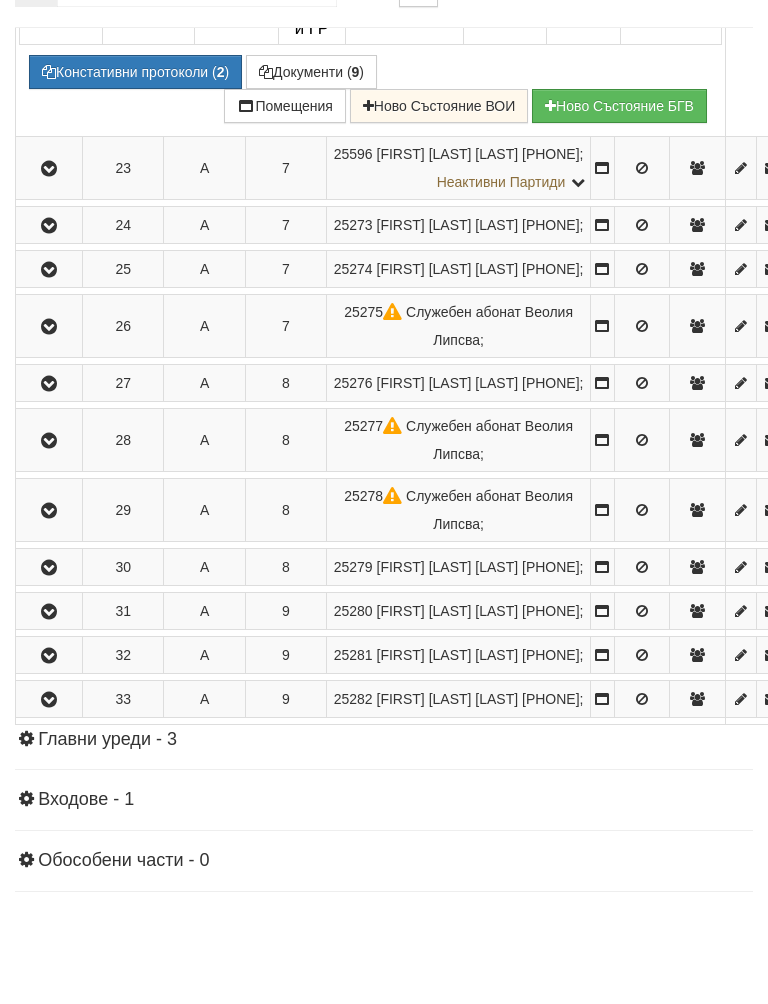 click on "5.078" at bounding box center [575, -6] 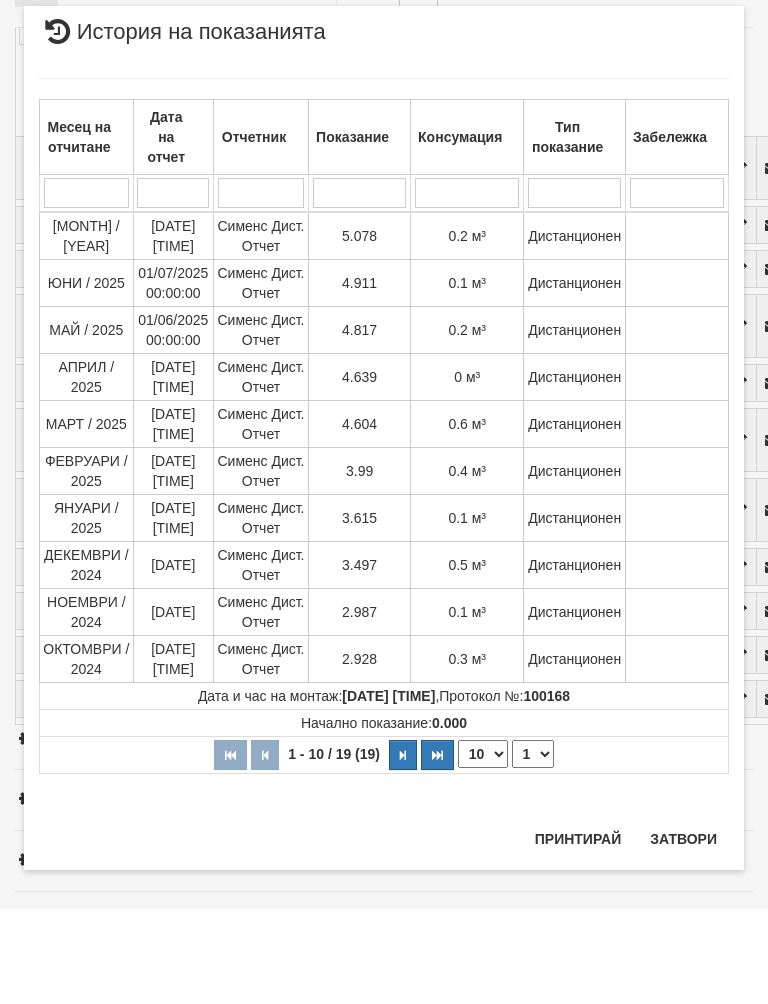 click on "Затвори" at bounding box center [683, 934] 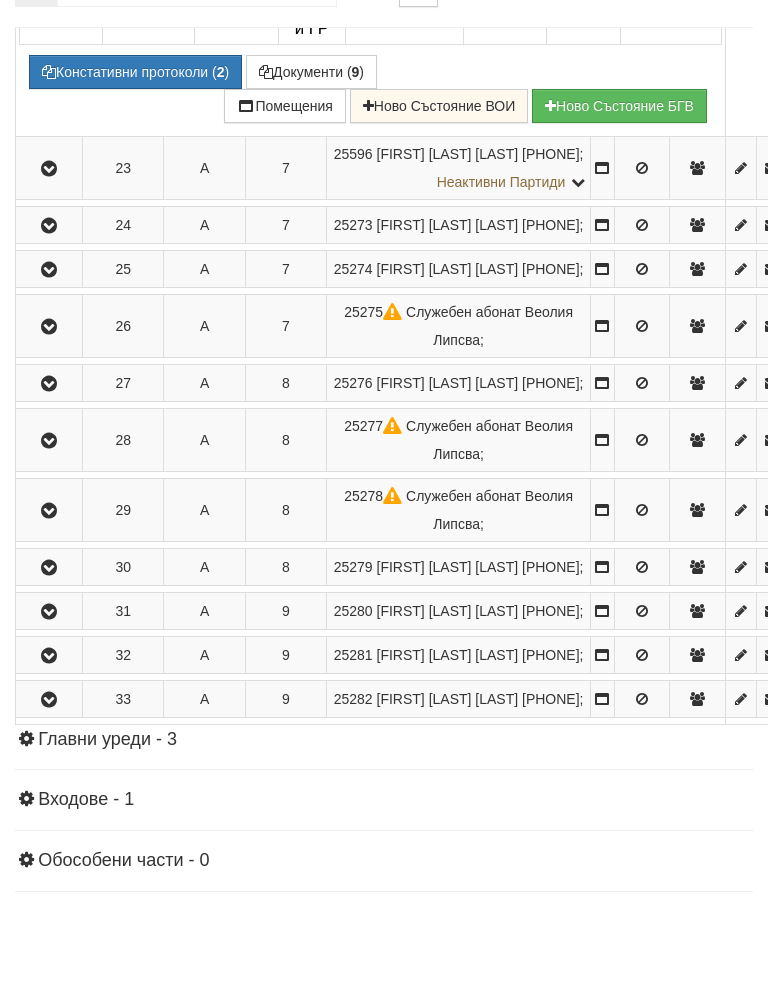 click on "Констативни протоколи ( 2 )" at bounding box center (135, 167) 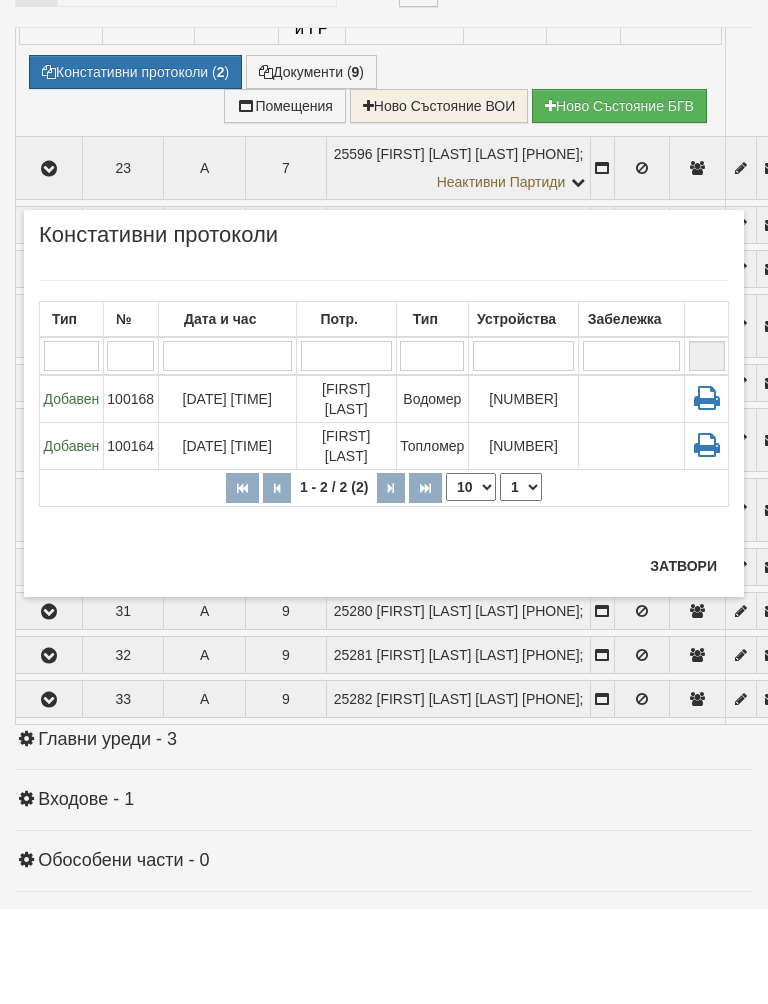 click on "Затвори" at bounding box center [683, 661] 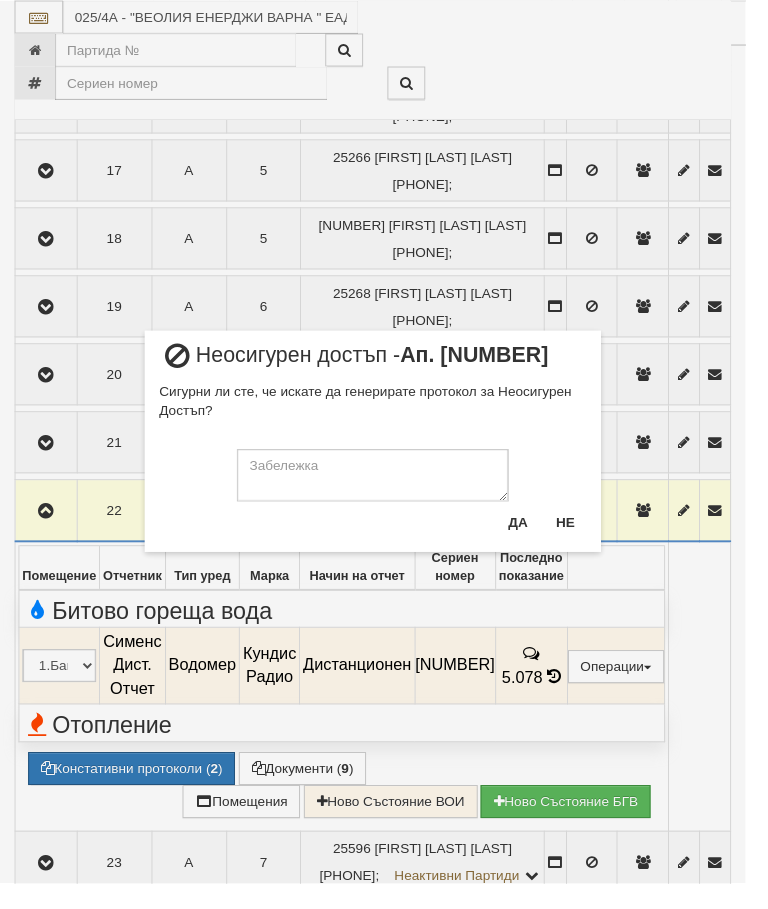 scroll, scrollTop: 1632, scrollLeft: 0, axis: vertical 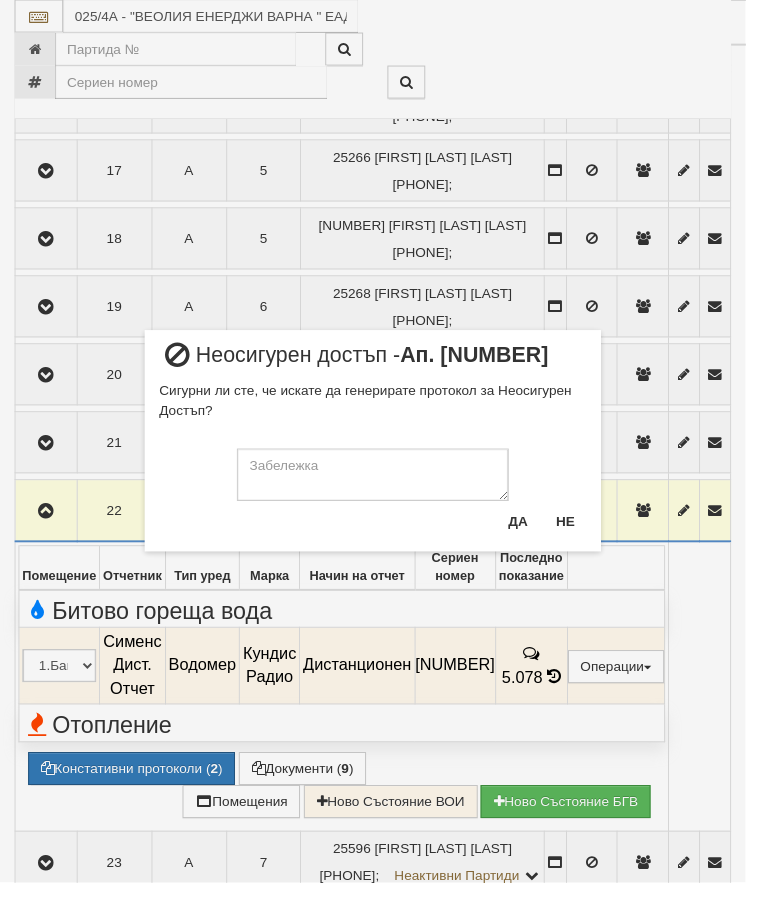 click on "Не" at bounding box center (582, 537) 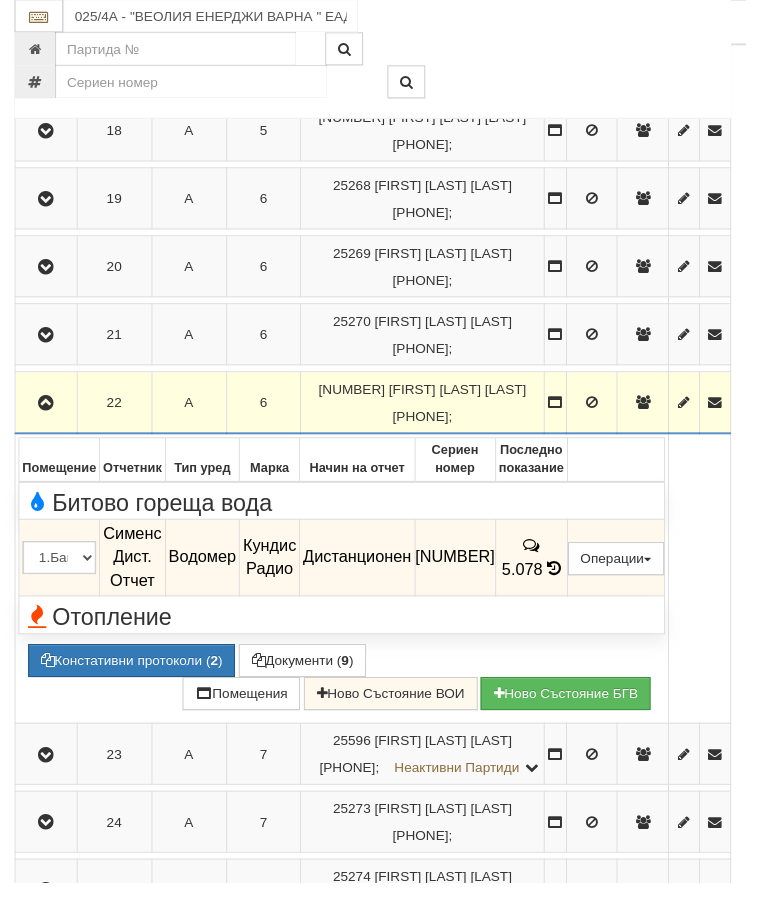 scroll, scrollTop: 1898, scrollLeft: 0, axis: vertical 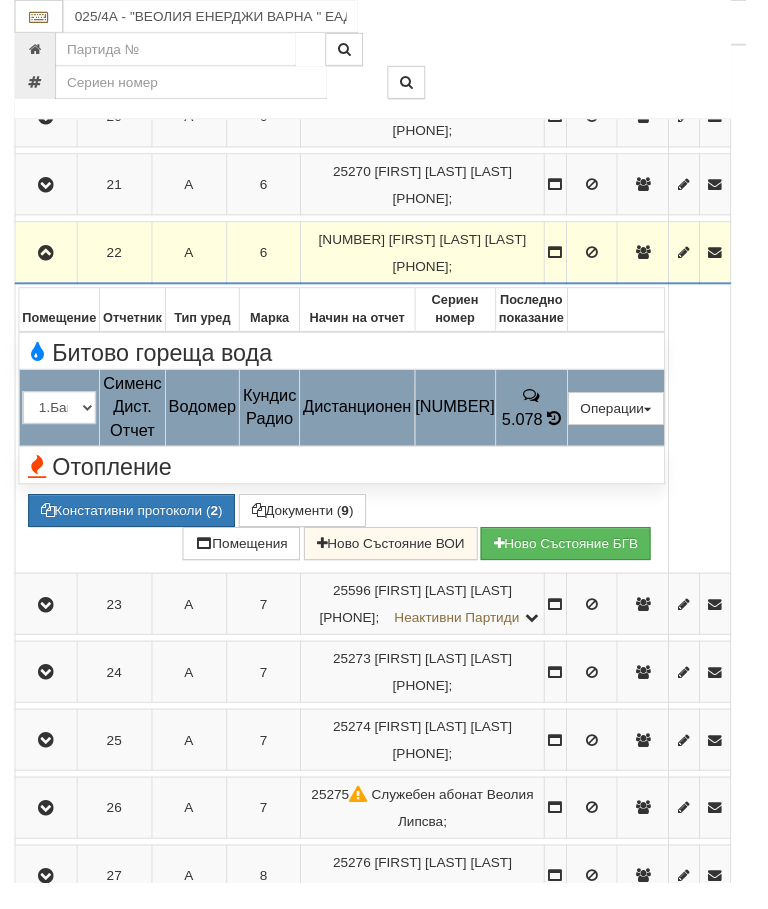 click on "Редакция / Протокол" at bounding box center (0, 0) 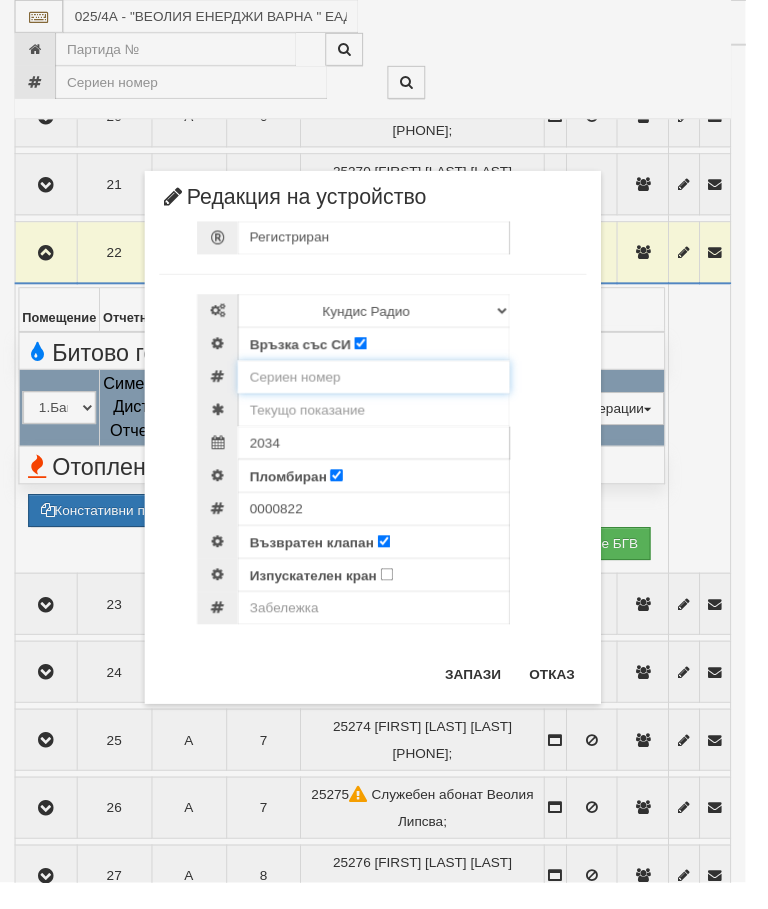 click on "[NUMBER]" at bounding box center (403, 388) 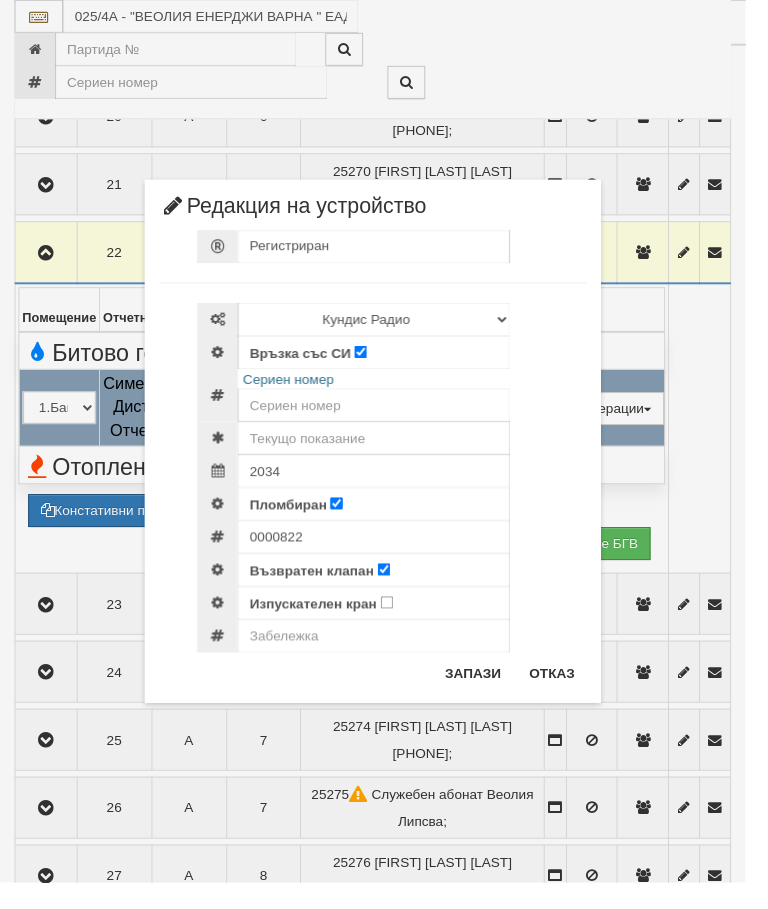 scroll, scrollTop: 1898, scrollLeft: 0, axis: vertical 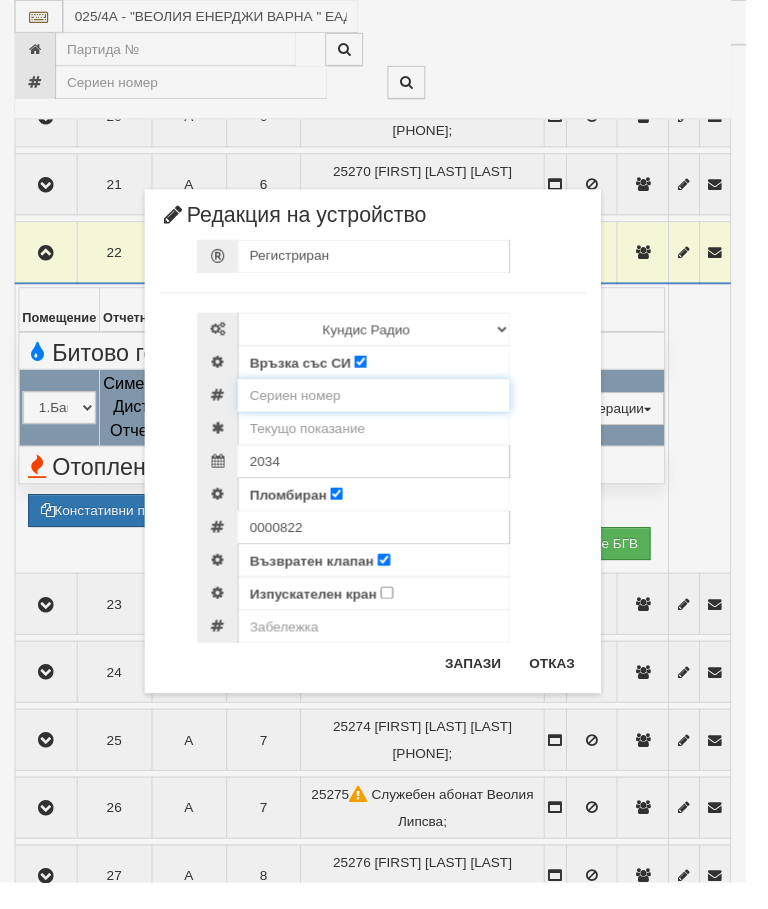 click on "[NUMBER]" at bounding box center [403, 407] 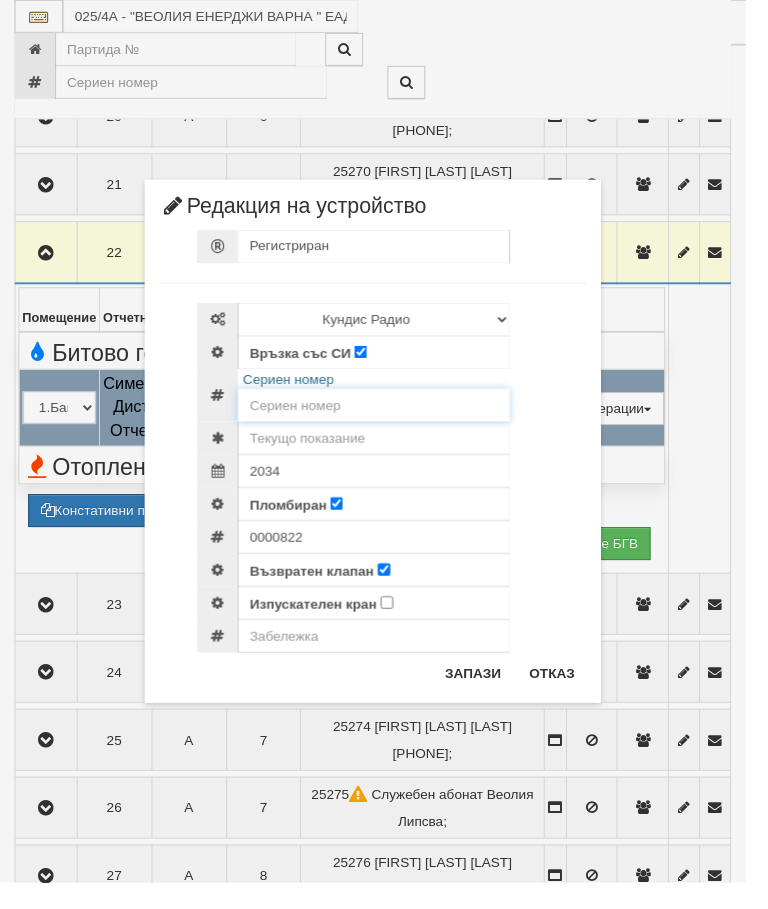 scroll, scrollTop: 1898, scrollLeft: 0, axis: vertical 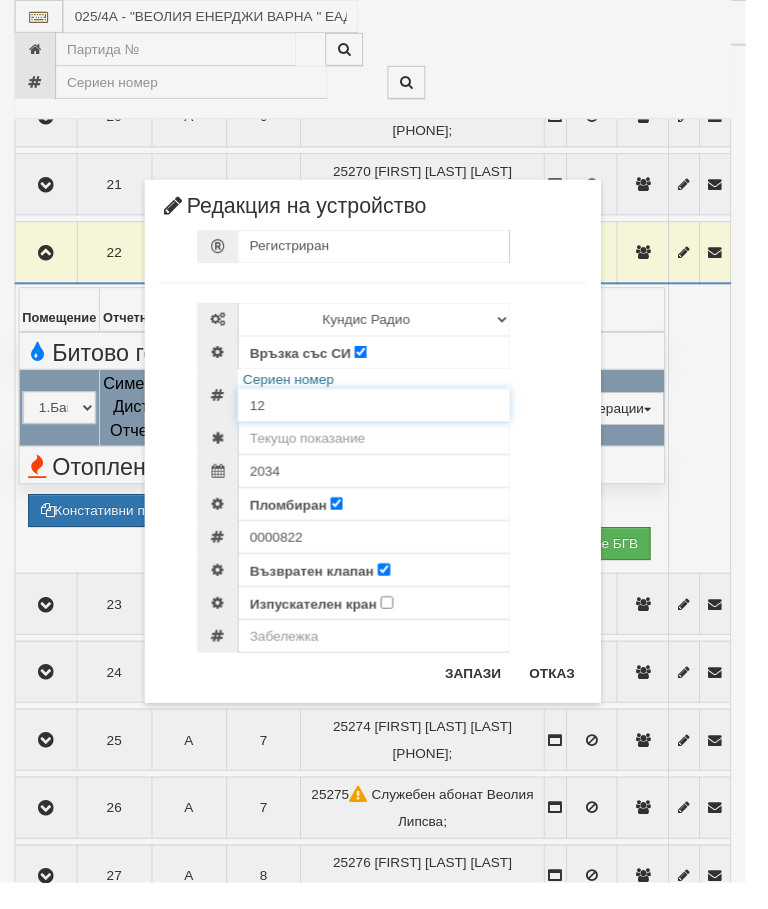 type on "1" 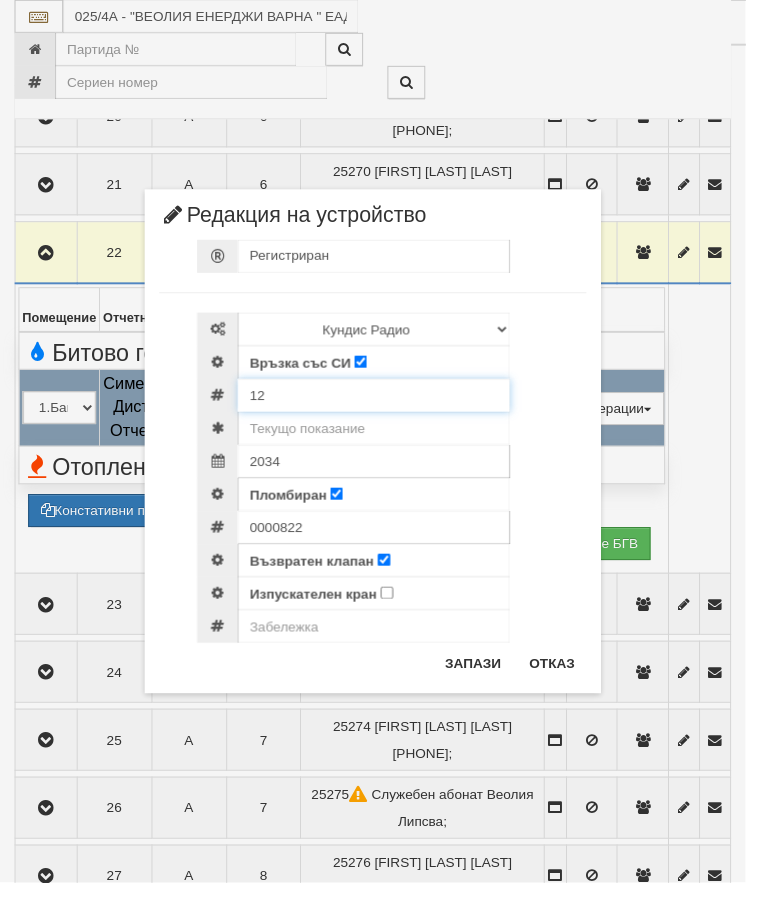 type on "[NUMBER]" 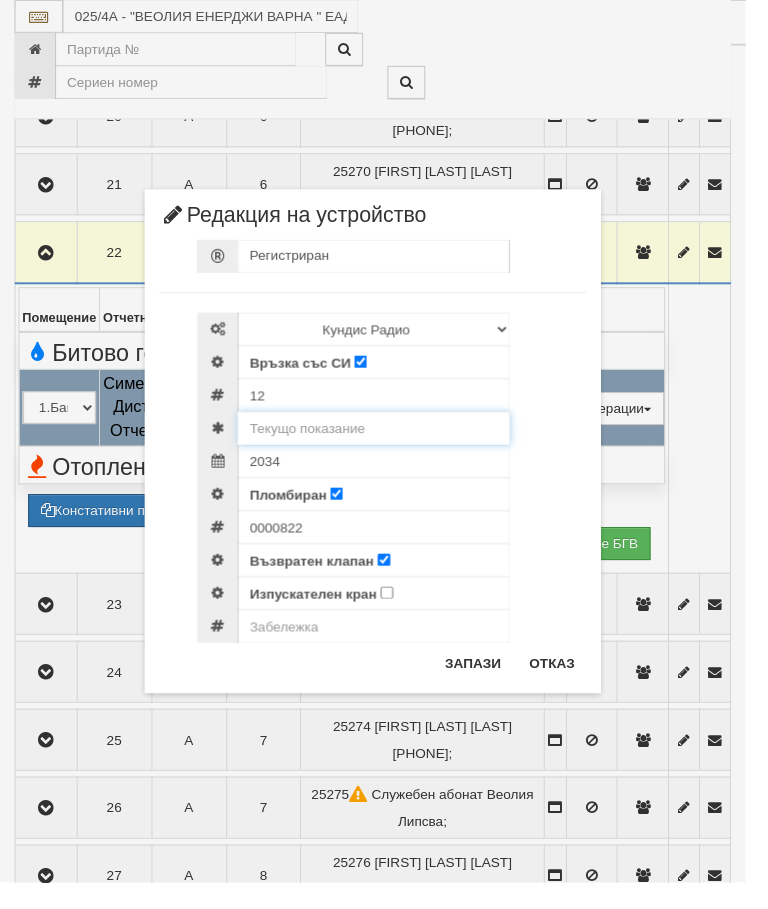 click at bounding box center (385, 441) 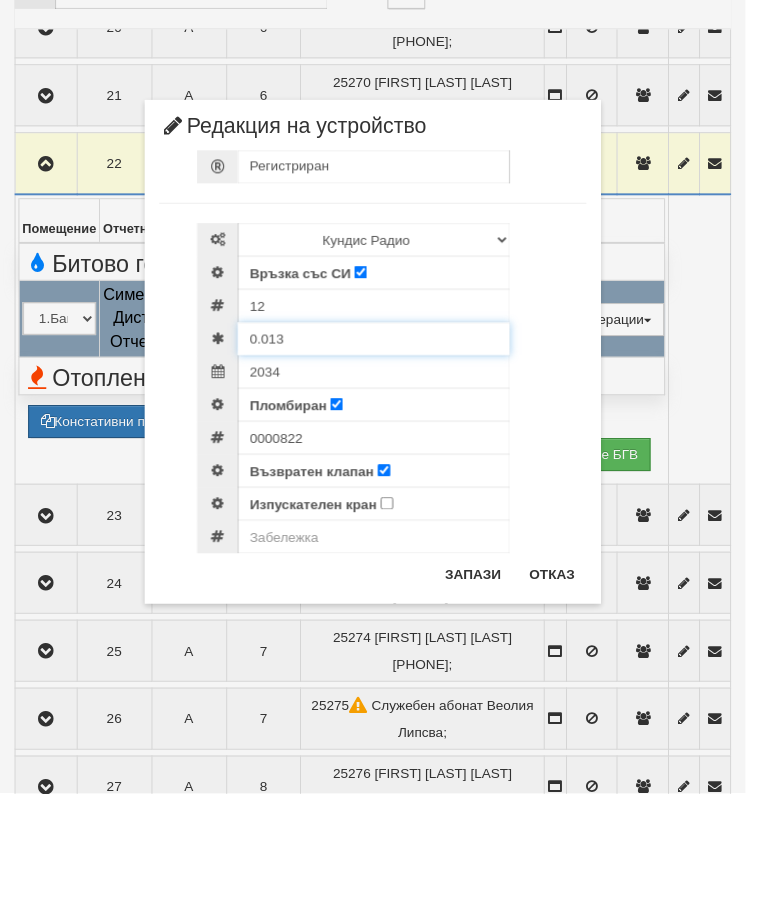 type on "0.013" 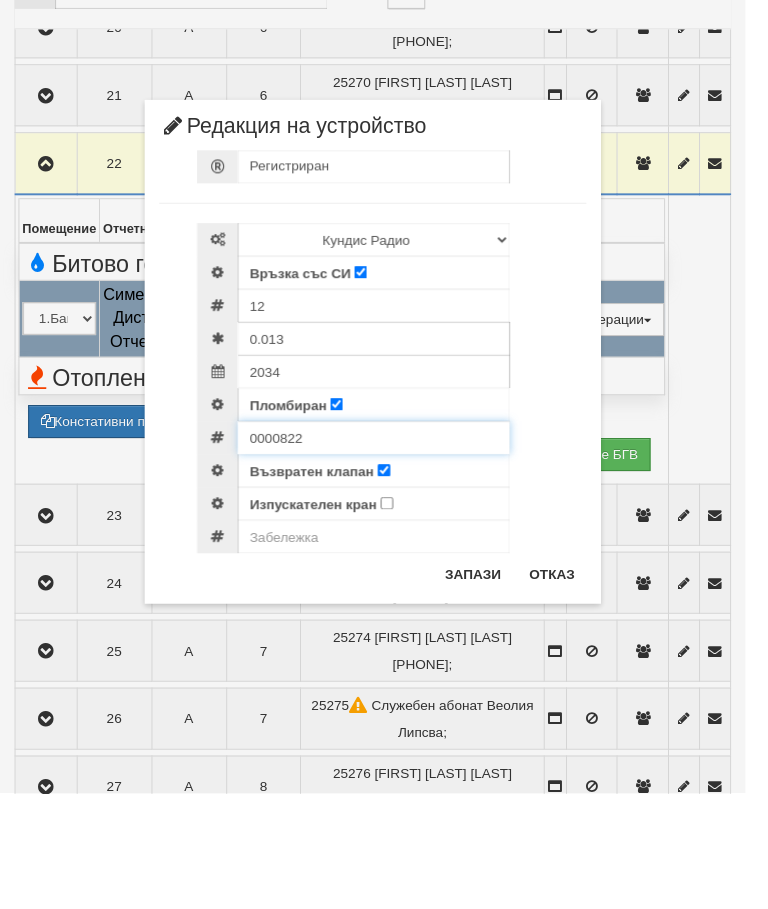 click on "АС
Казуси
Архив
Опции
Здравей  [FIRST] !
Помощ
Изход
Абонатни станции
25271" at bounding box center [384, -33] 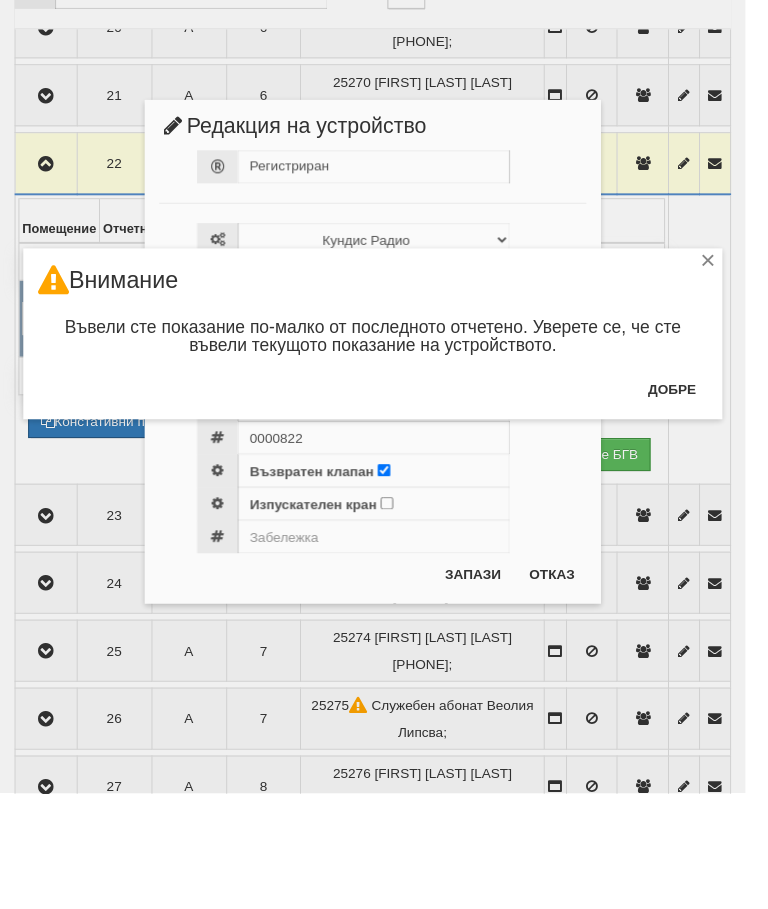 scroll, scrollTop: 1990, scrollLeft: 0, axis: vertical 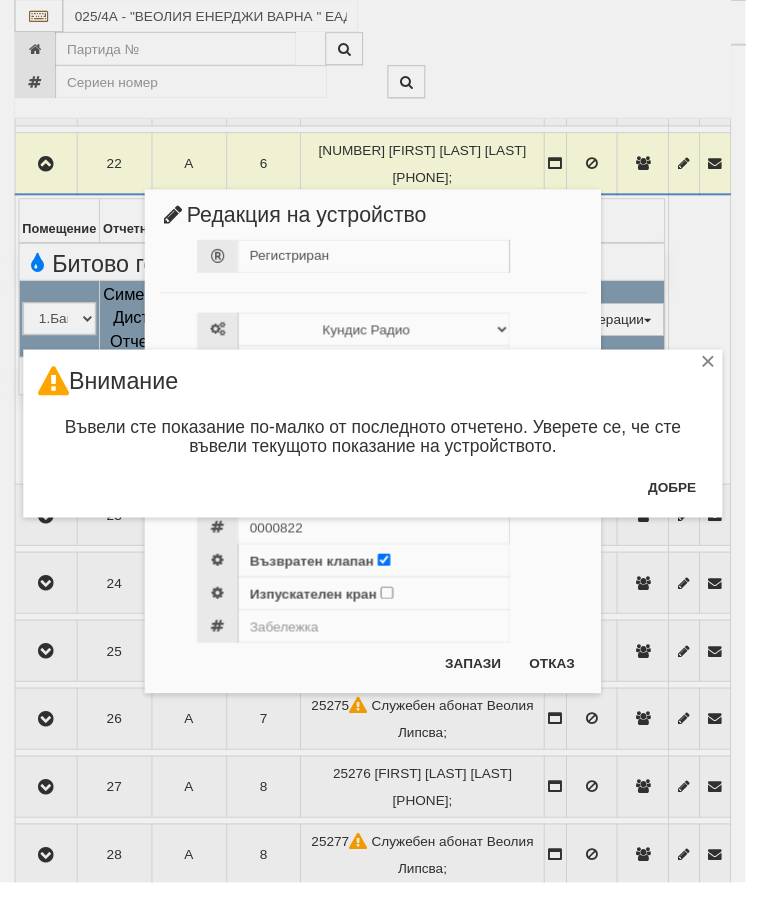 click on "Добре" at bounding box center (692, 502) 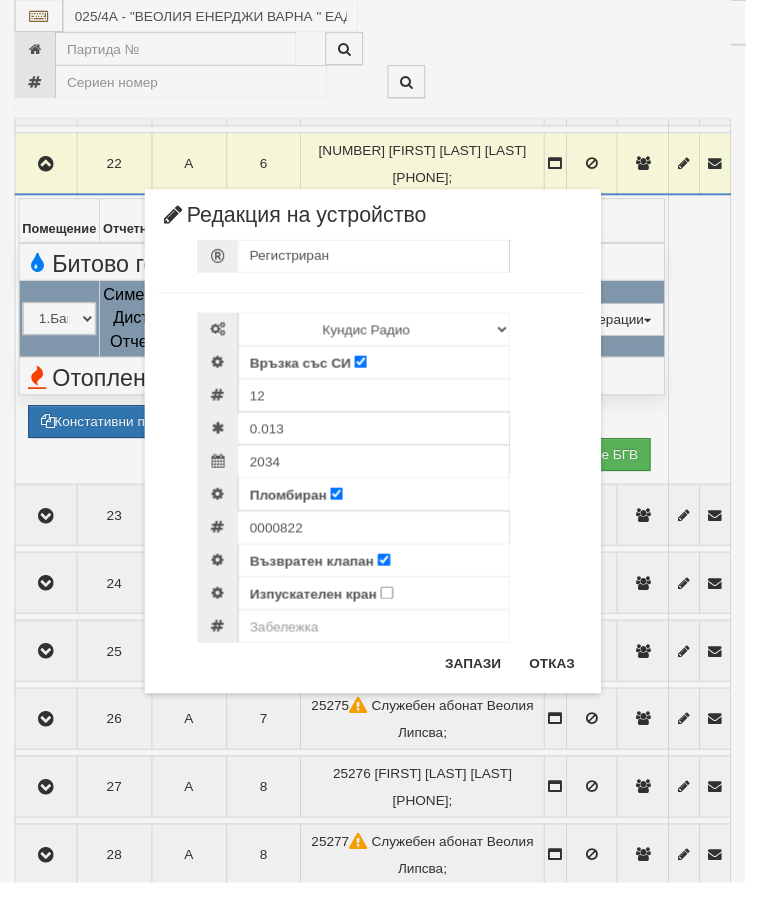 click on "Отказ" at bounding box center [568, 683] 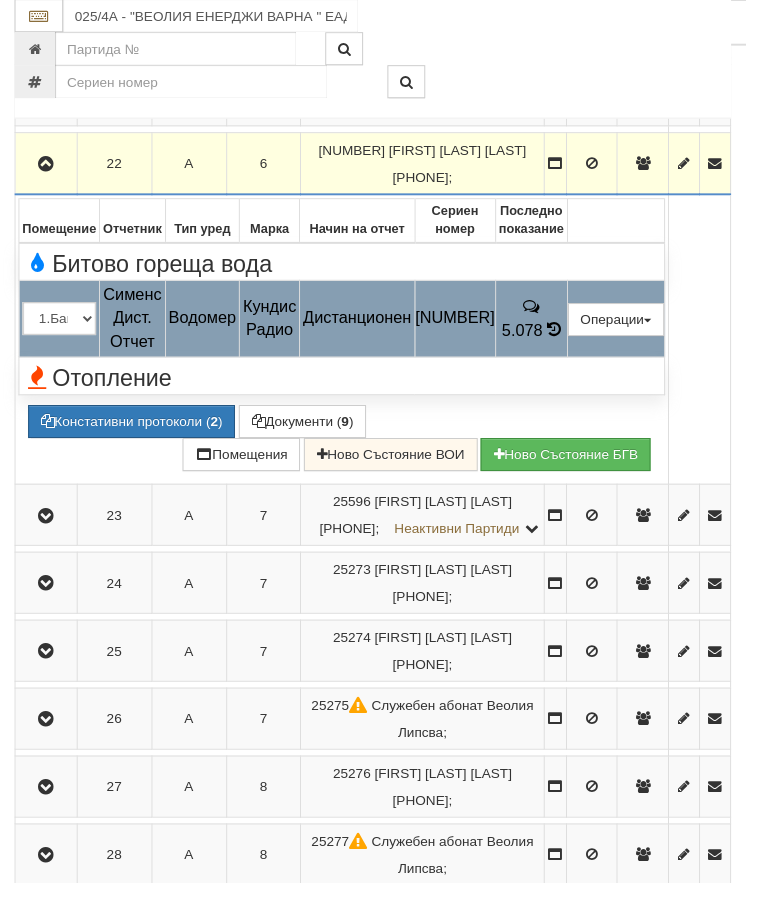 click on "Подмяна" at bounding box center (0, 0) 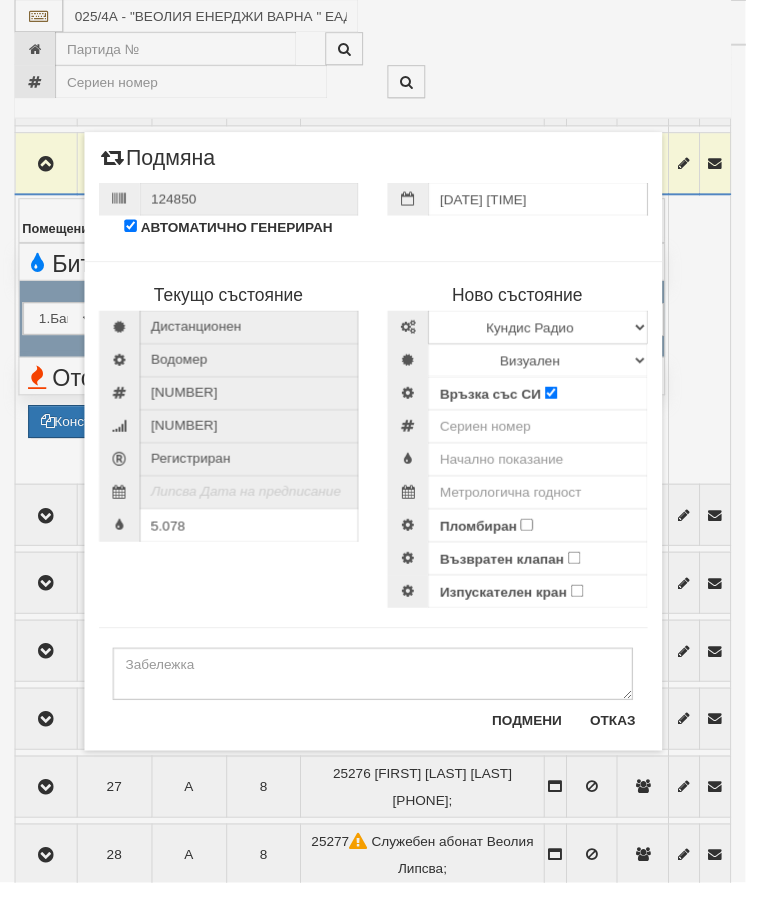 scroll, scrollTop: 1996, scrollLeft: 0, axis: vertical 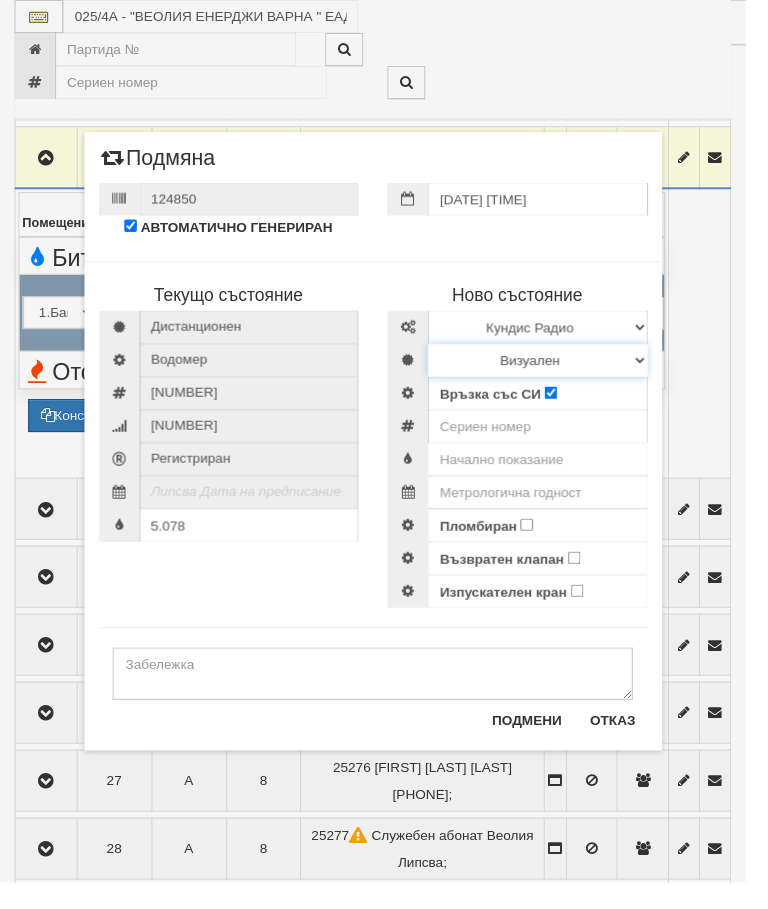 click on "Визуален
Дистанционен
Изолирана линия БГВ
Няма Oтклонение БГВ
Няма Щранг БГВ" at bounding box center (554, 371) 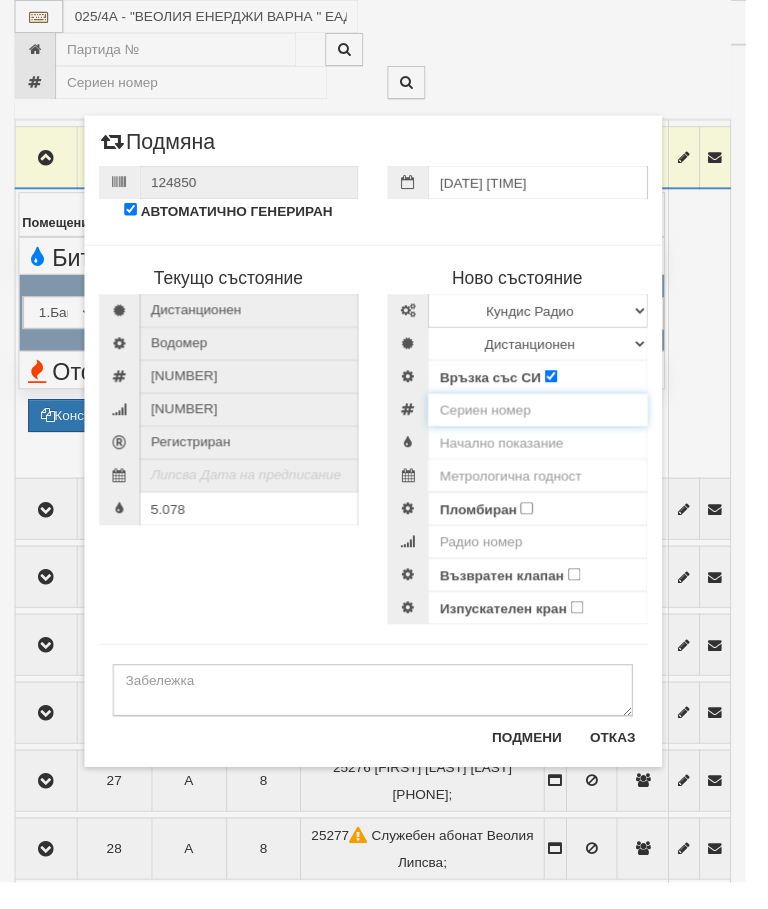 click at bounding box center (554, 422) 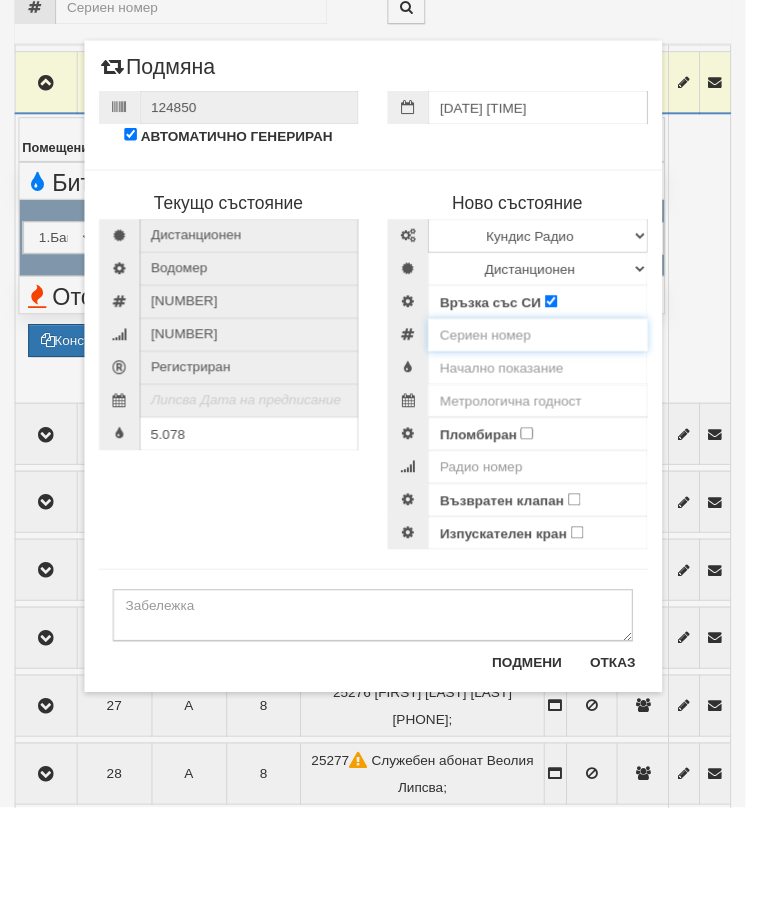 type on "[NUMBER]" 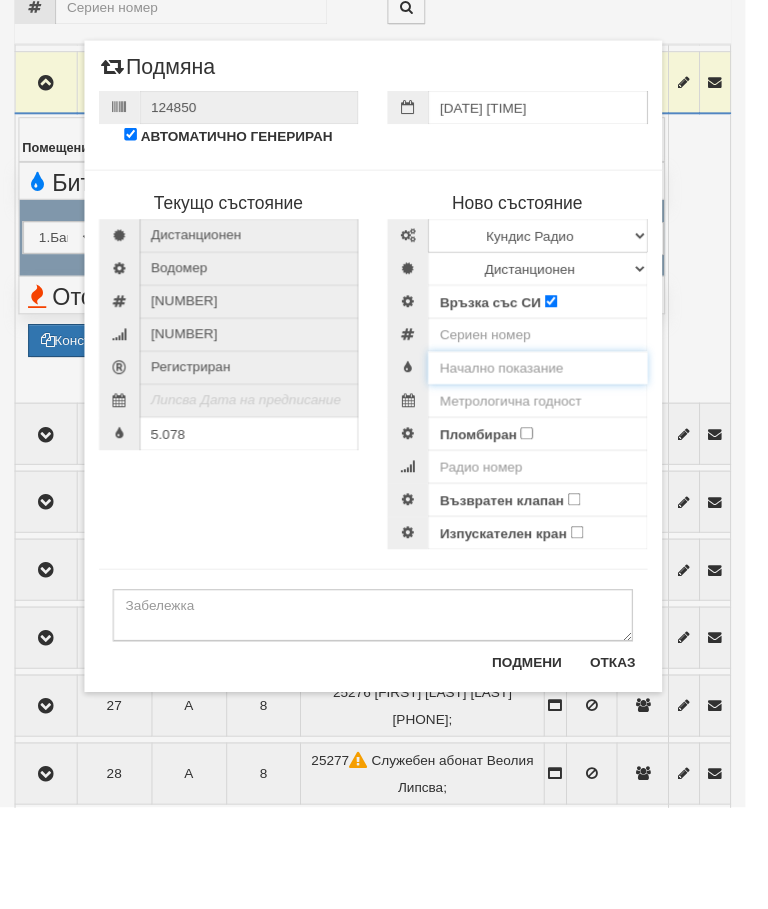 click at bounding box center [554, 456] 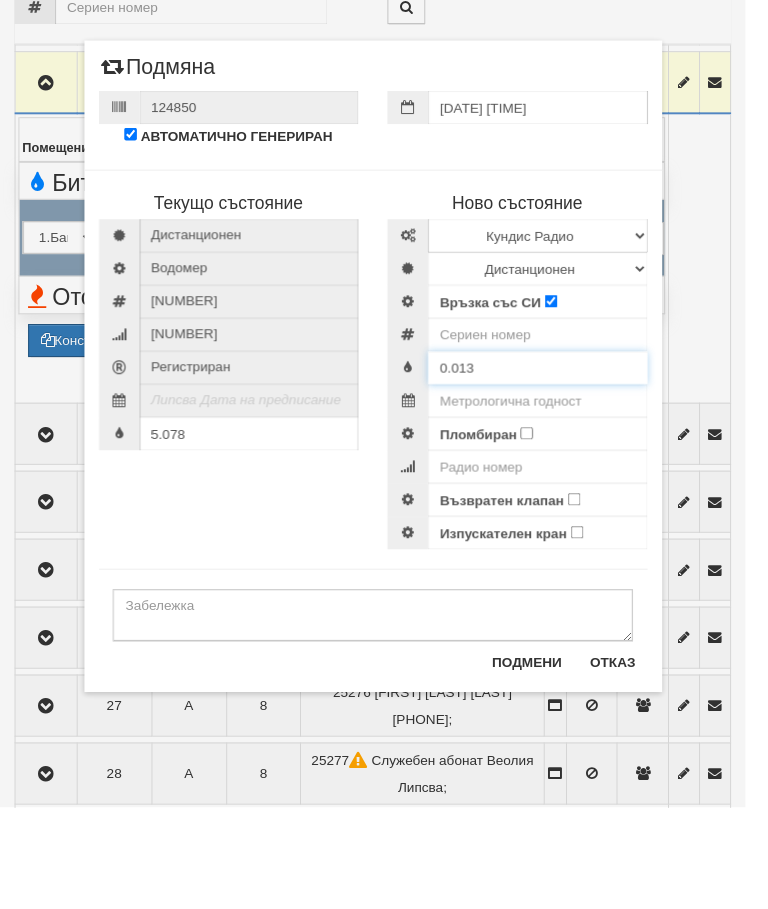 type on "0.013" 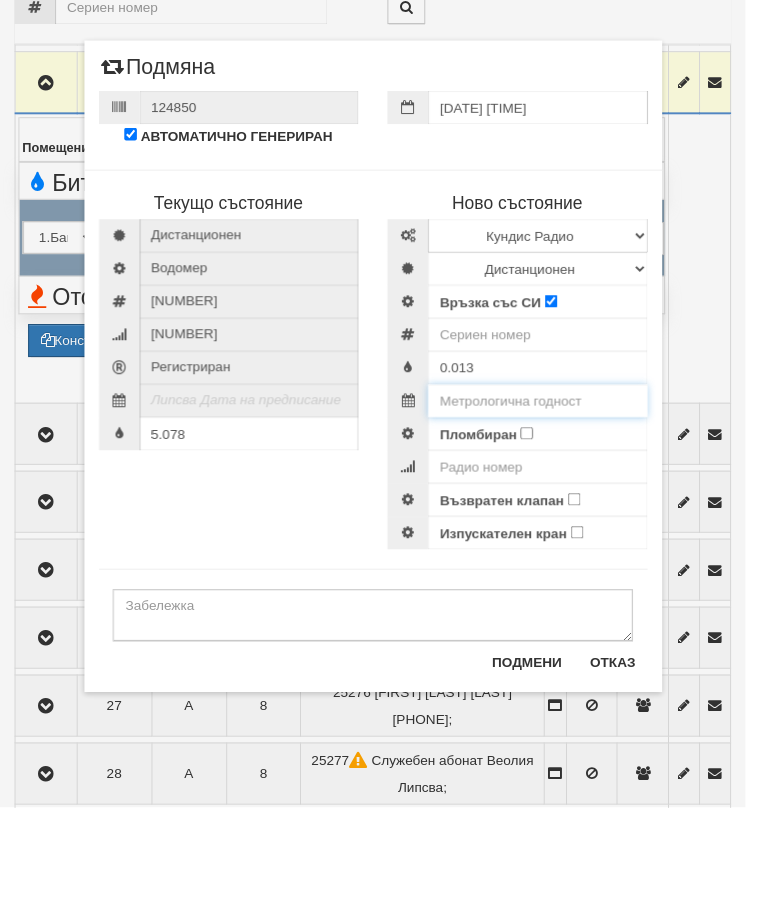 click at bounding box center [554, 490] 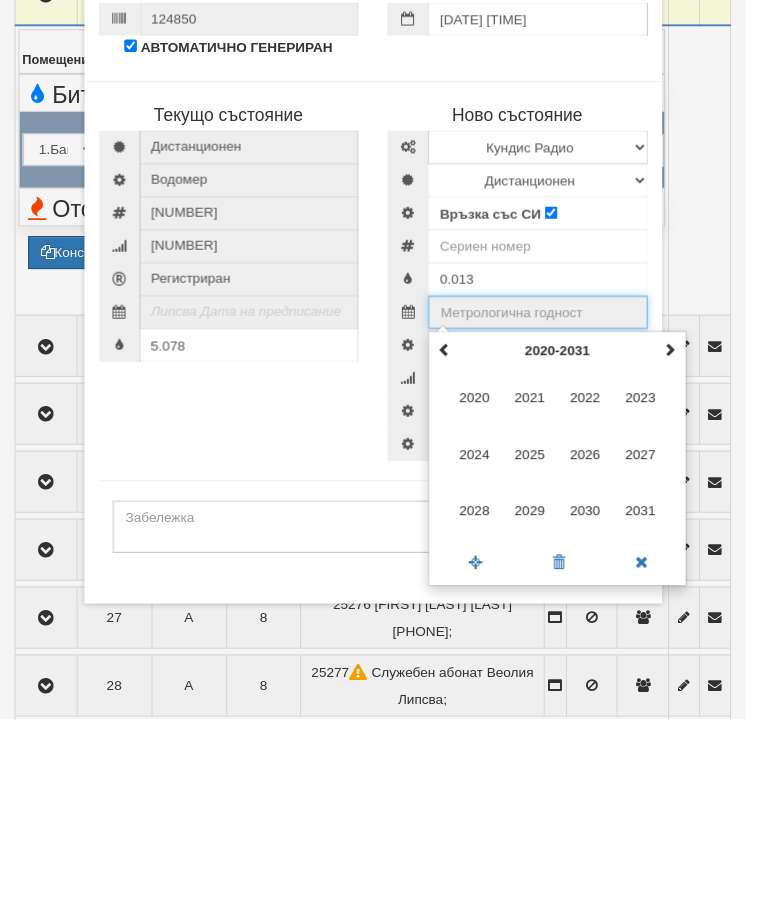 click at bounding box center [690, 528] 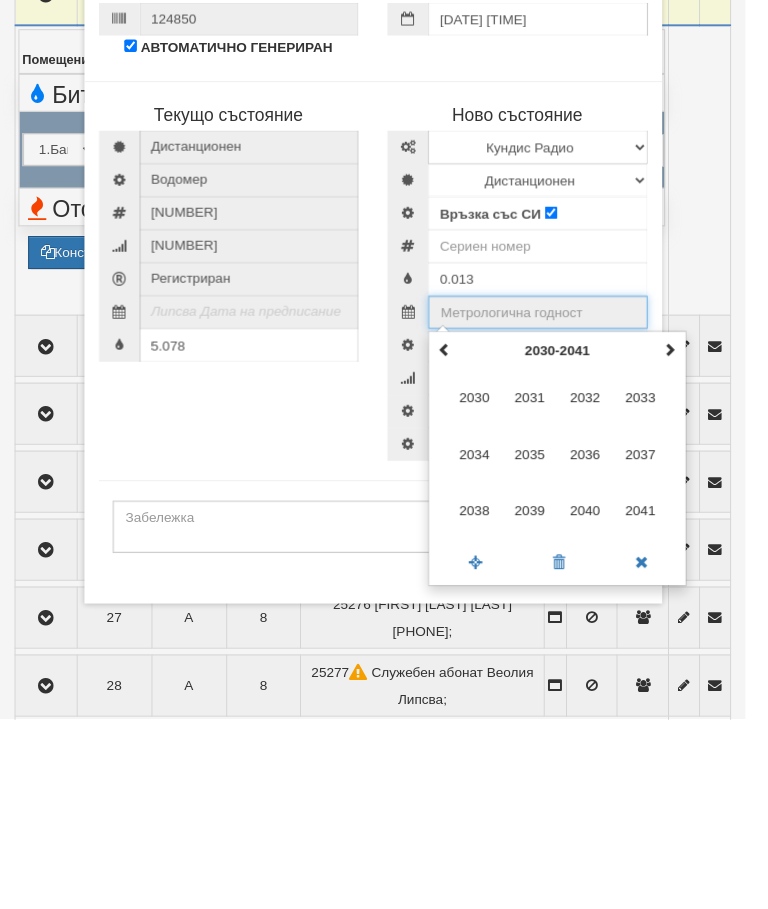 click on "2034" at bounding box center [489, 636] 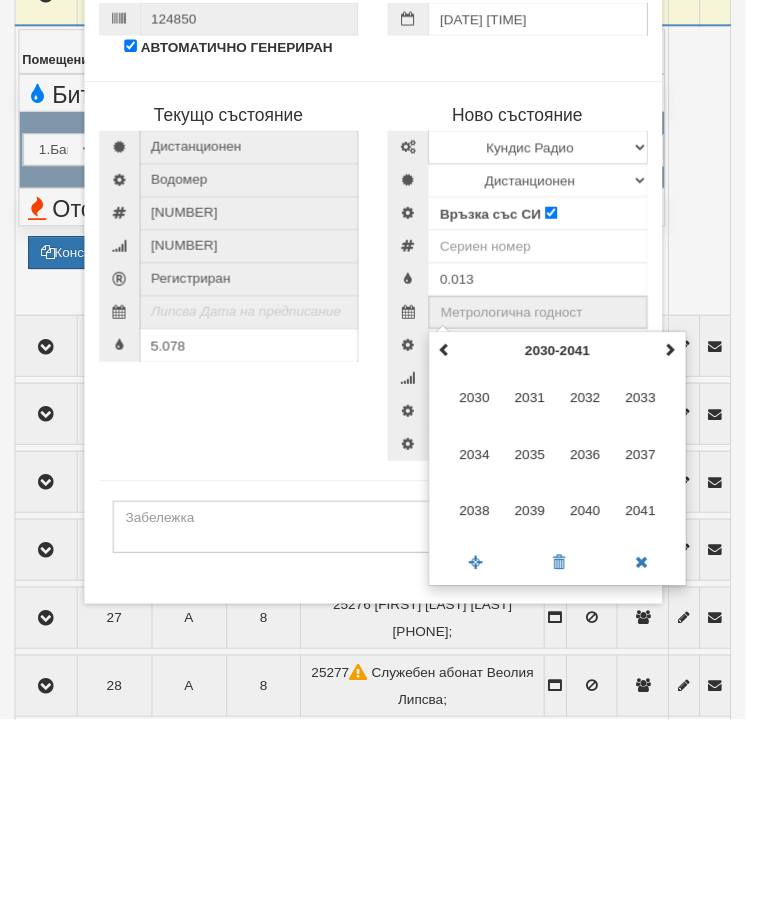 type on "2034" 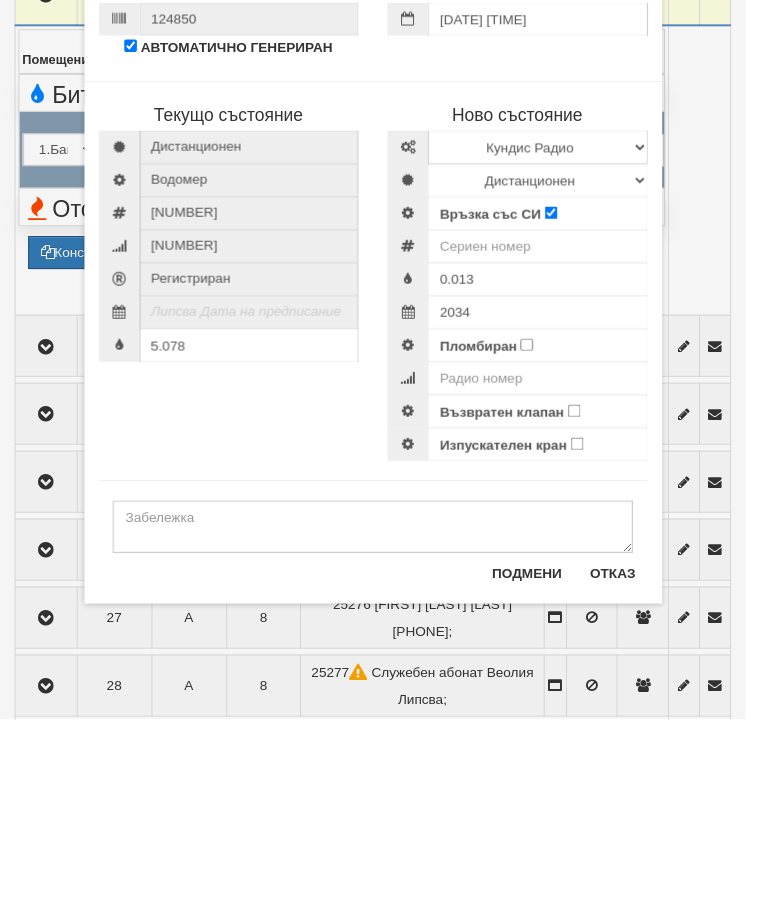 scroll, scrollTop: 2164, scrollLeft: 0, axis: vertical 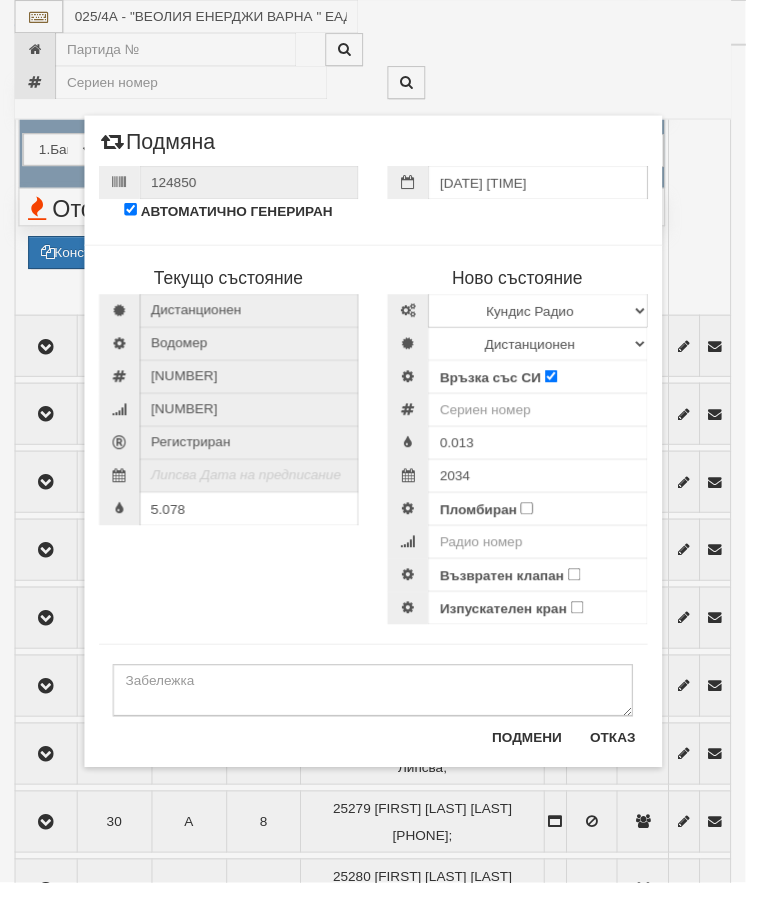 click on "Пломбиран" at bounding box center (542, 523) 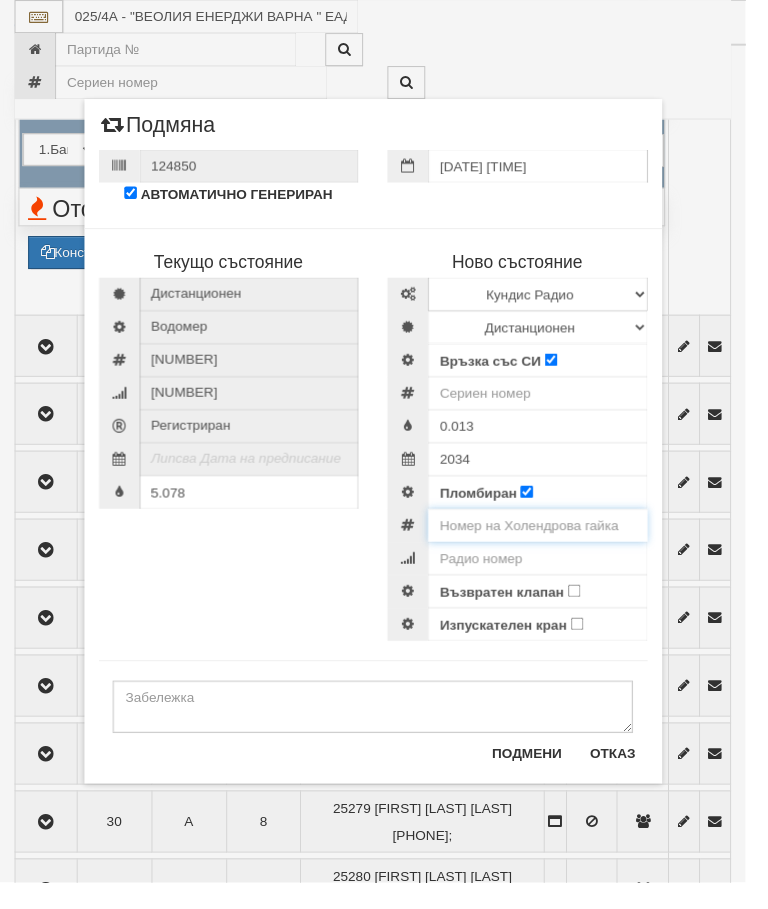 click at bounding box center [554, 541] 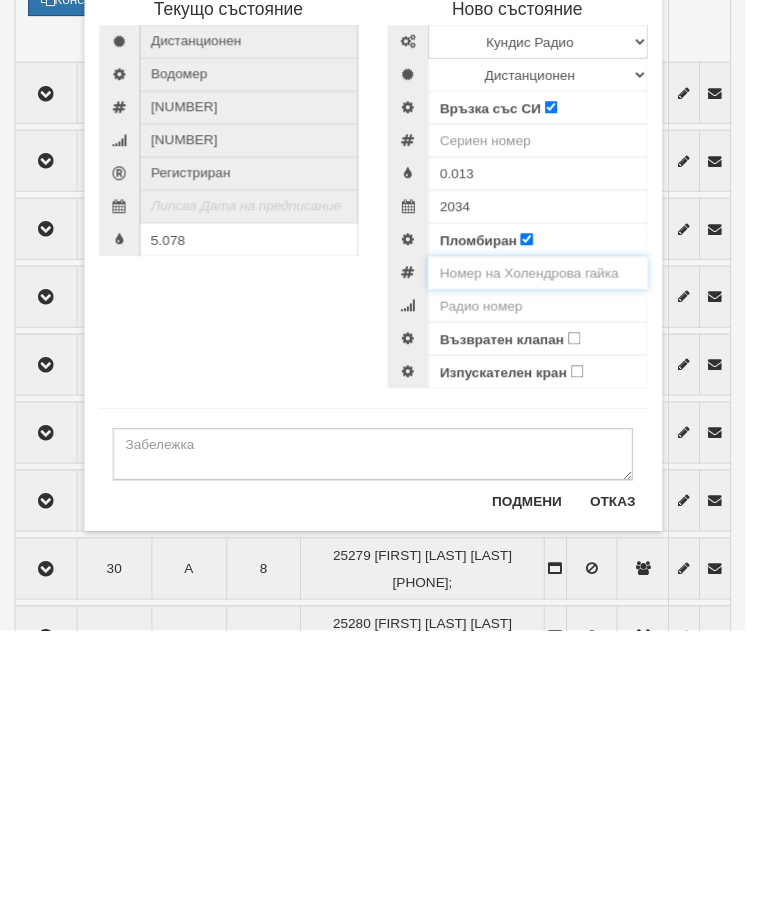 type on "[NUMBER]" 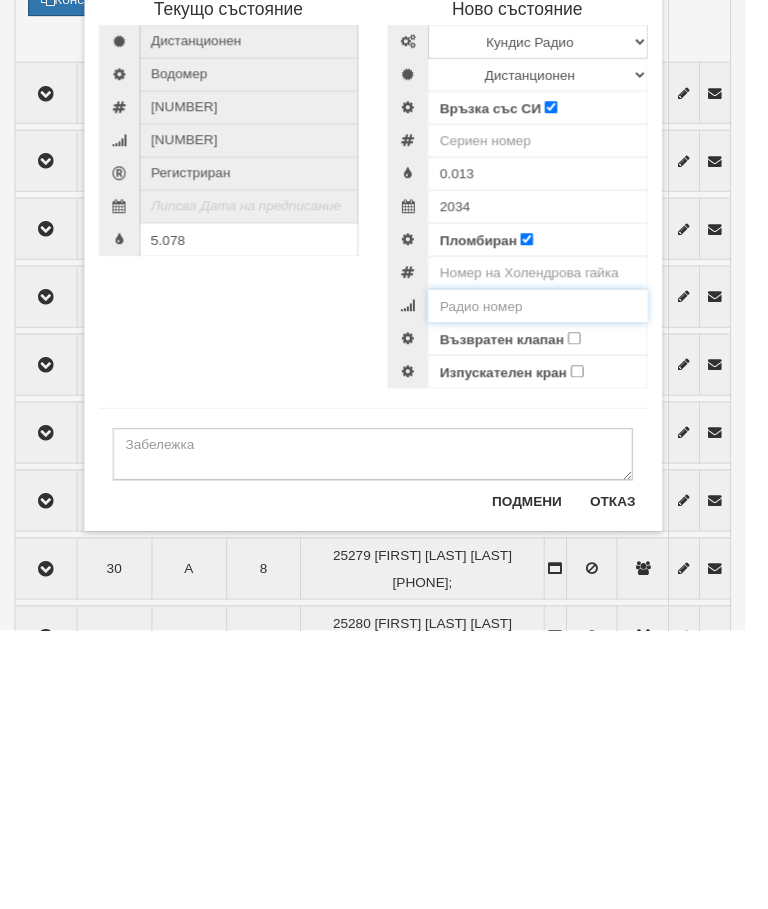 click at bounding box center [554, 575] 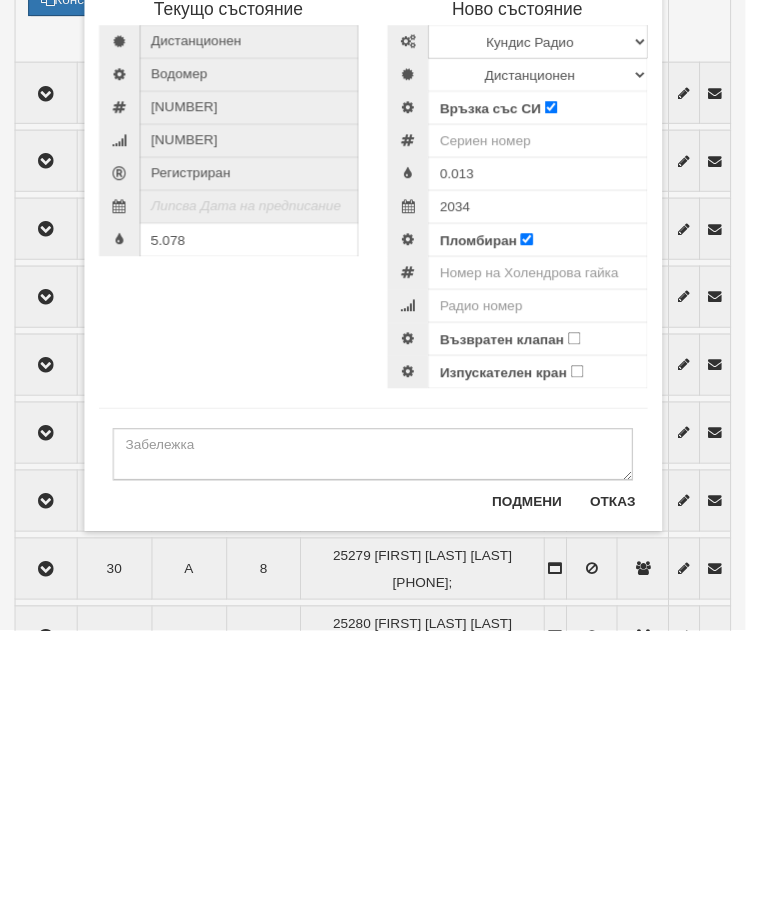 click on "Възвратен клапан" at bounding box center (591, 608) 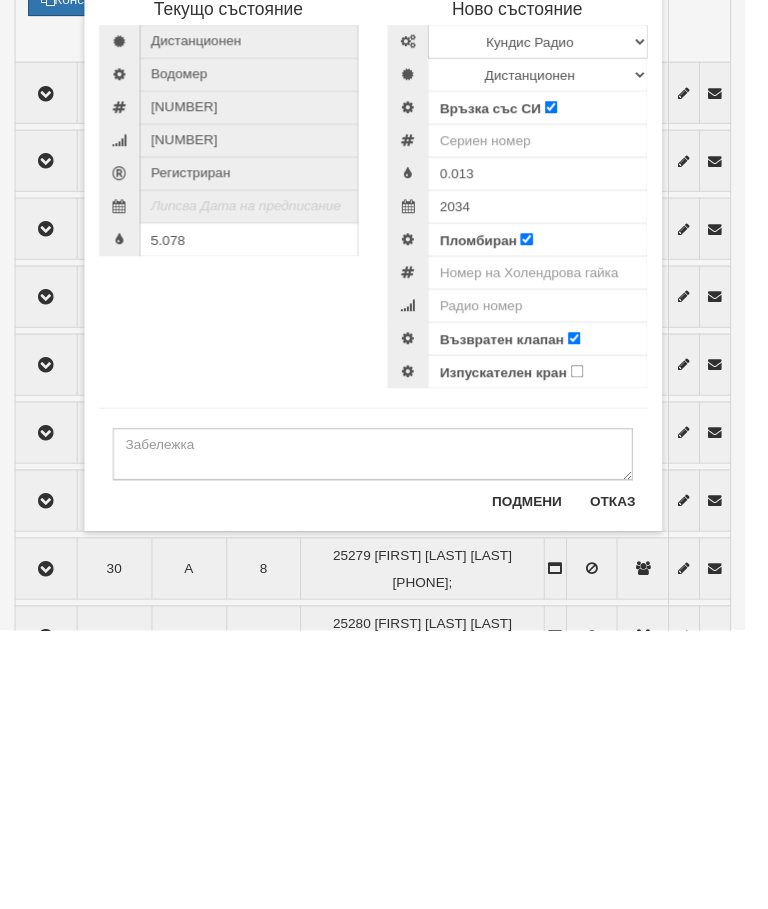 scroll, scrollTop: 2424, scrollLeft: 0, axis: vertical 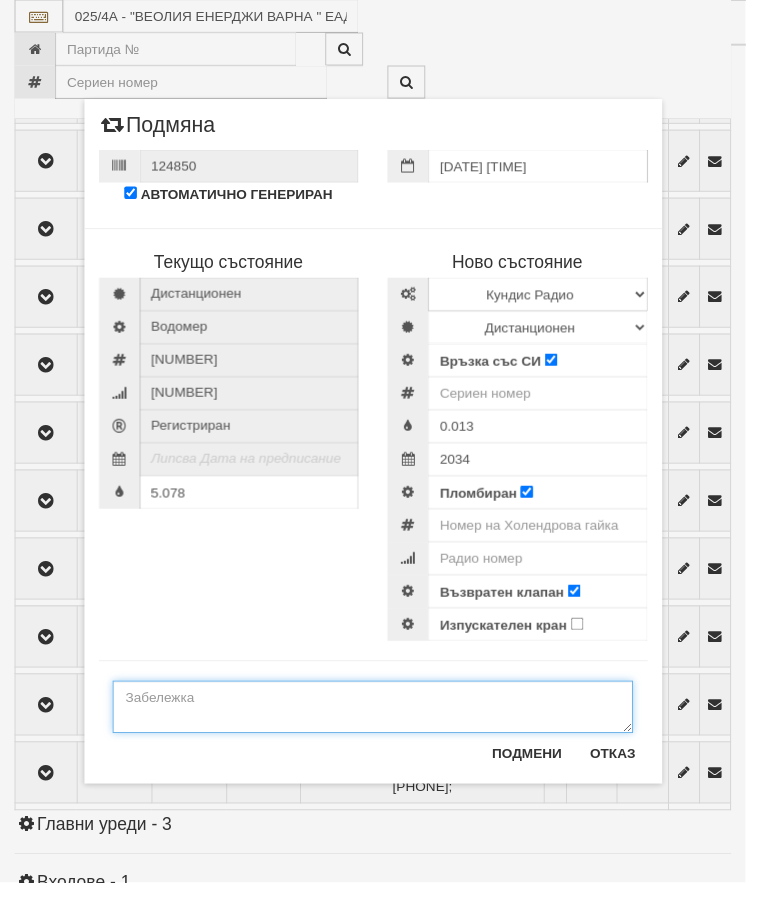 click at bounding box center (384, 728) 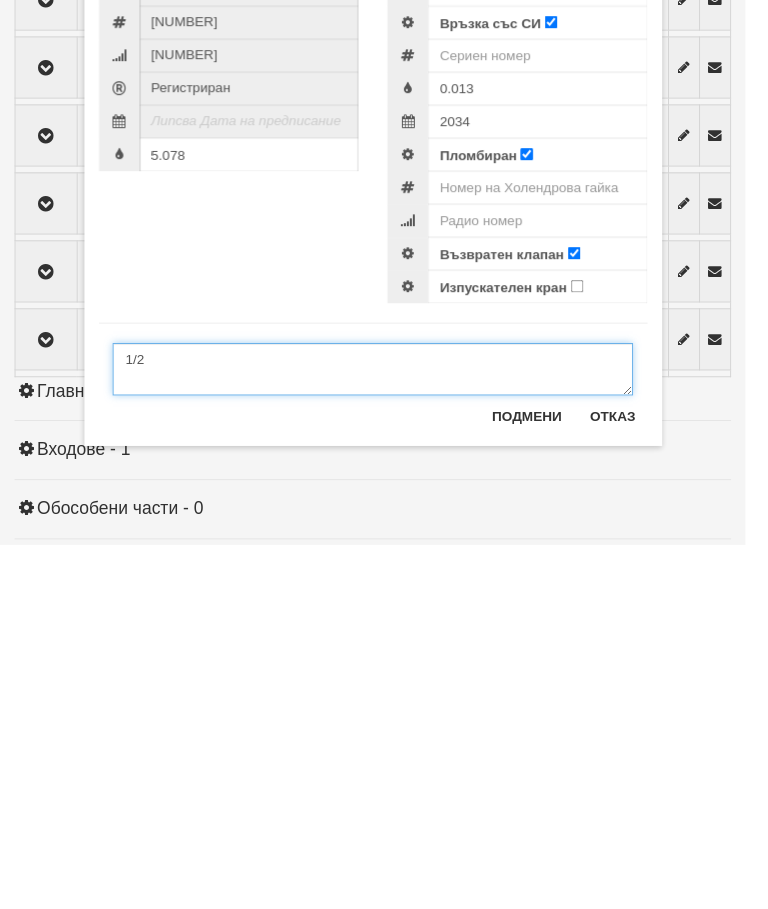 type on "1/2" 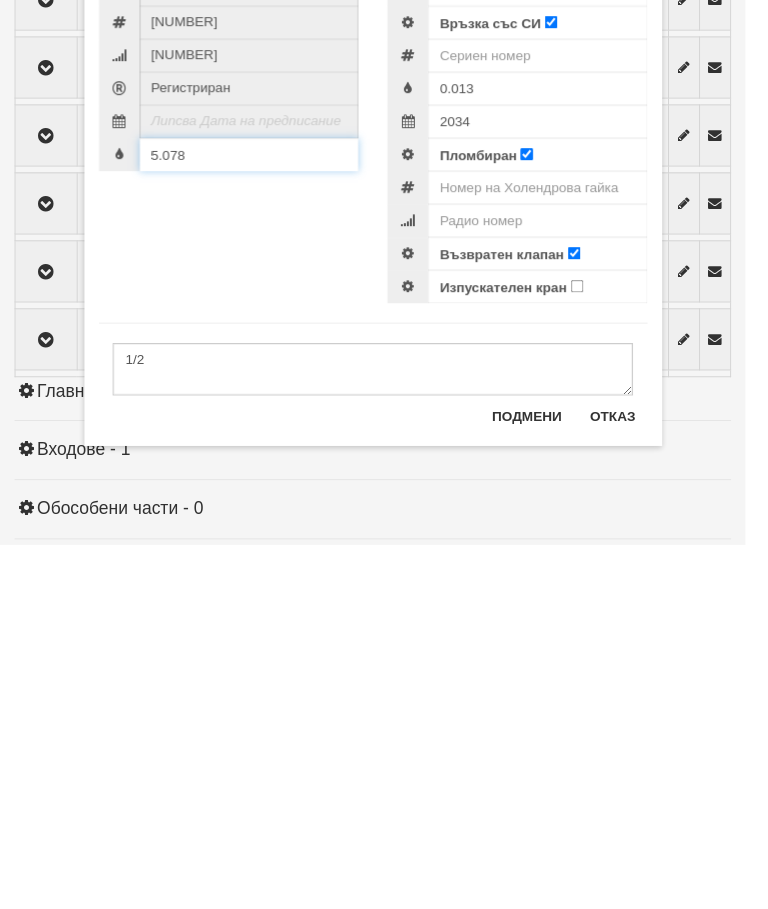 click on "5.078" at bounding box center (236, 507) 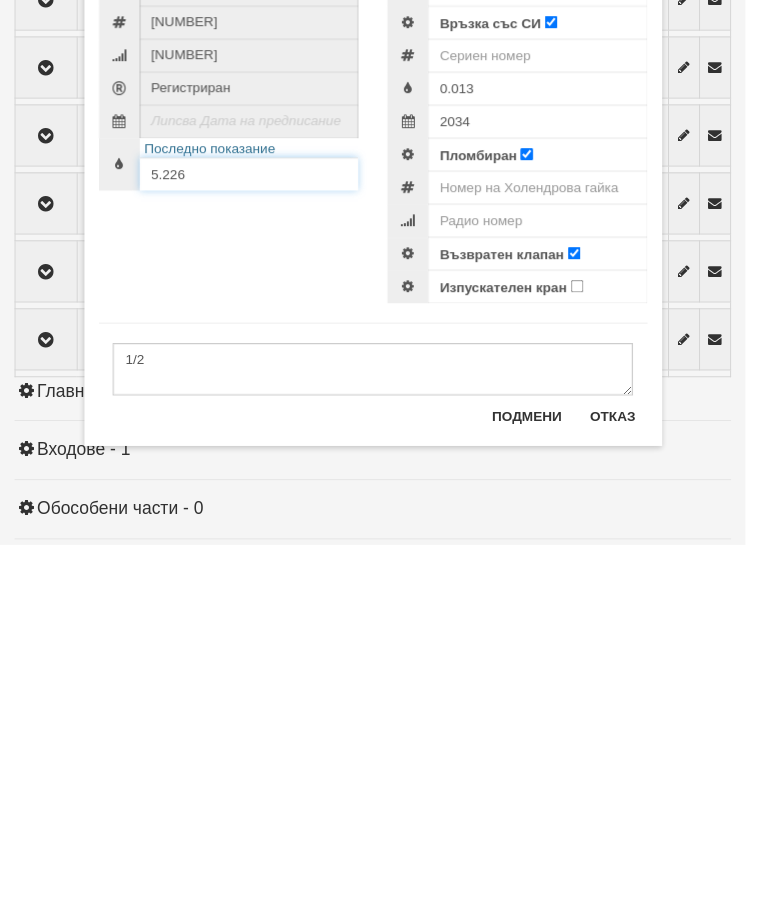 type on "5.226" 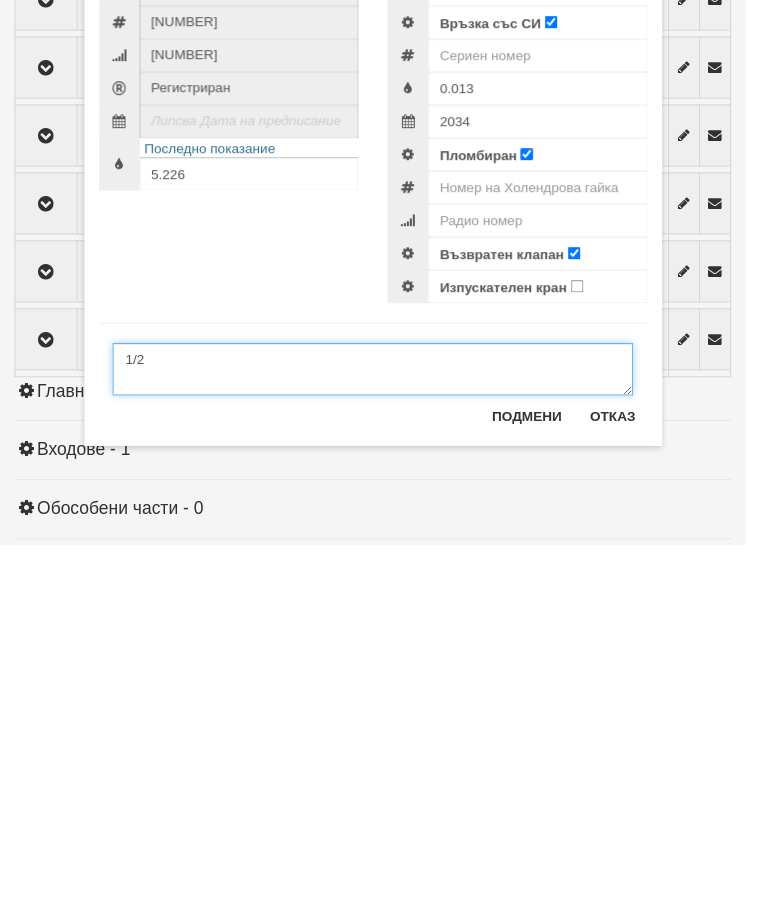click on "1/2" at bounding box center [384, 728] 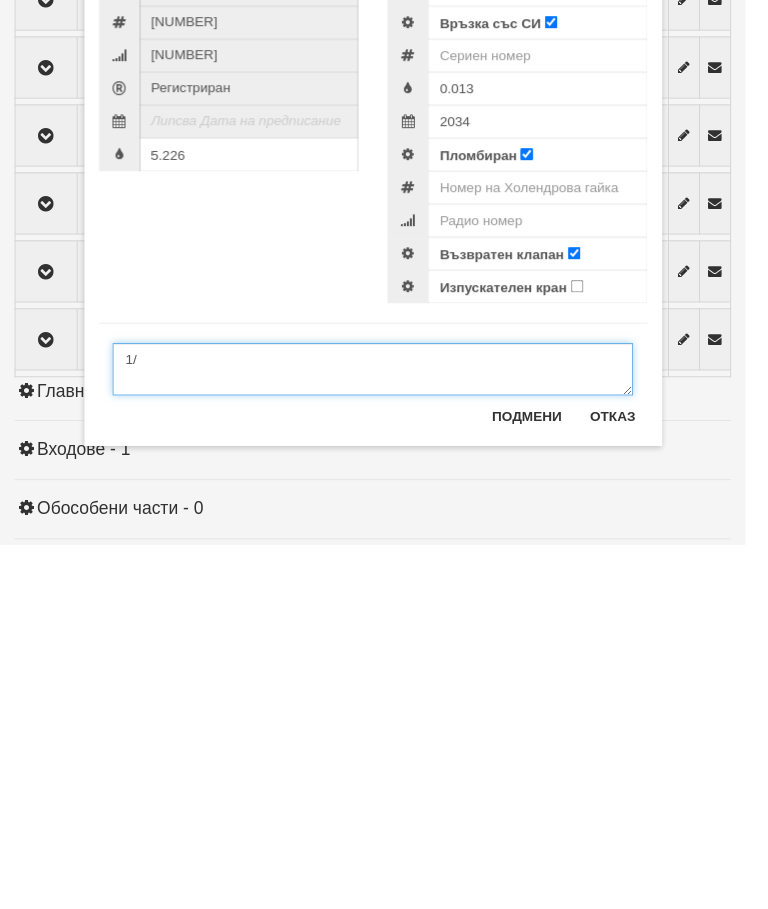 type on "1" 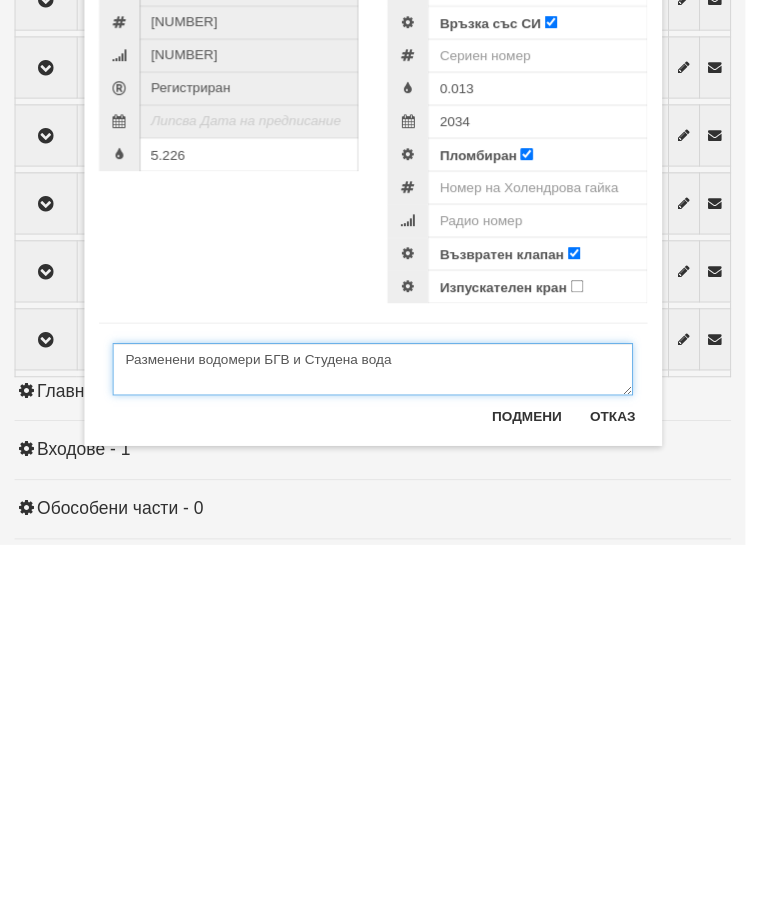 type on "Разменени водомери БГВ и Студена вода" 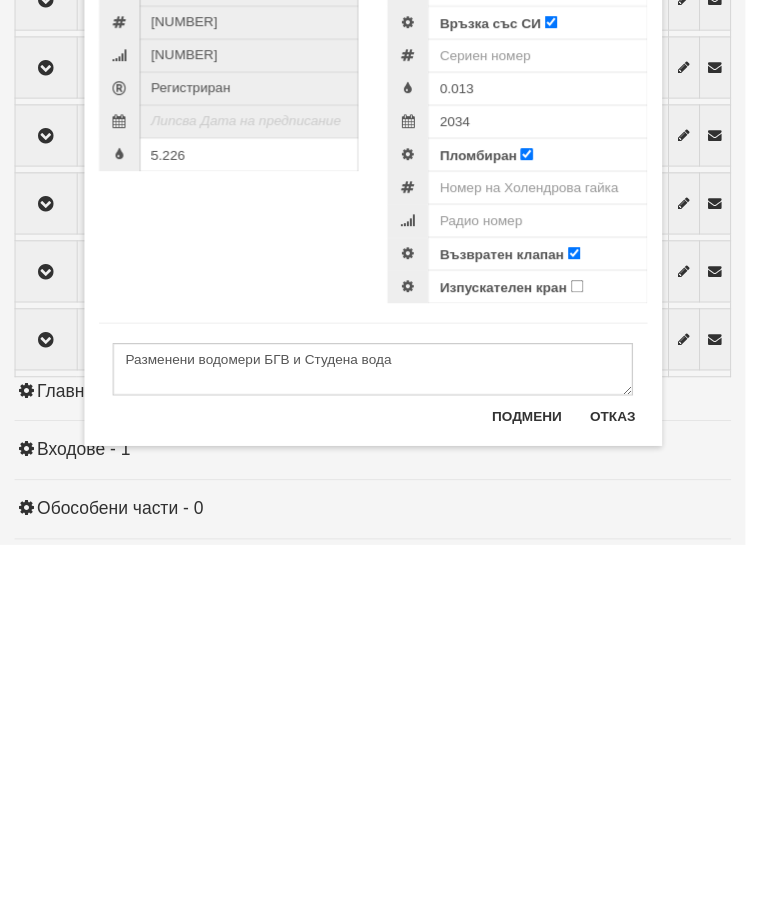 click on "Подмени" at bounding box center (543, 776) 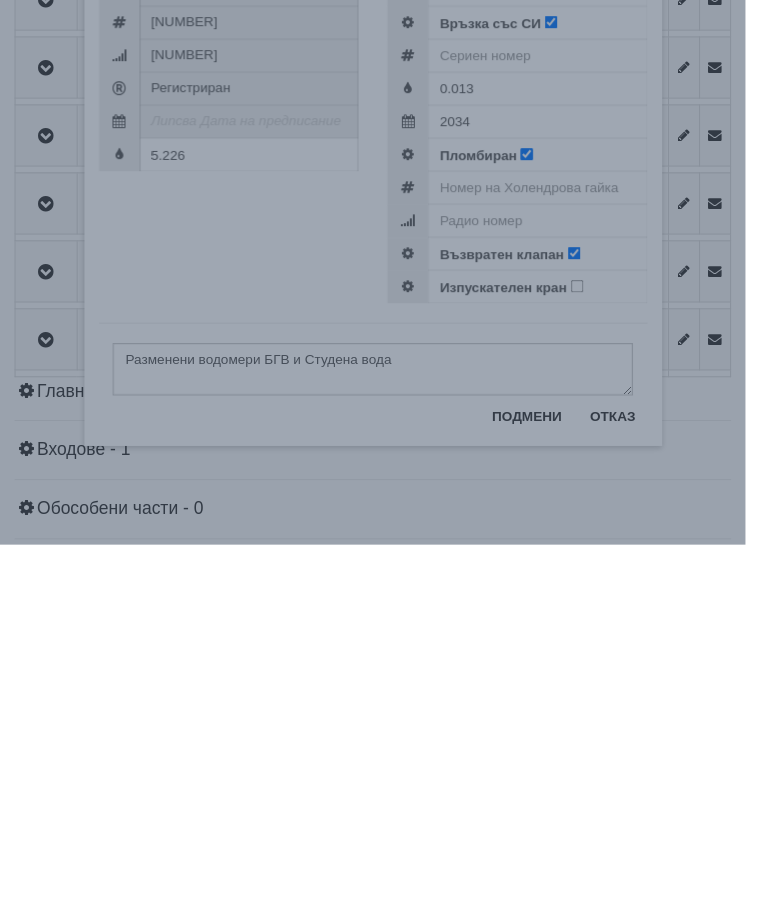 scroll, scrollTop: 2828, scrollLeft: 0, axis: vertical 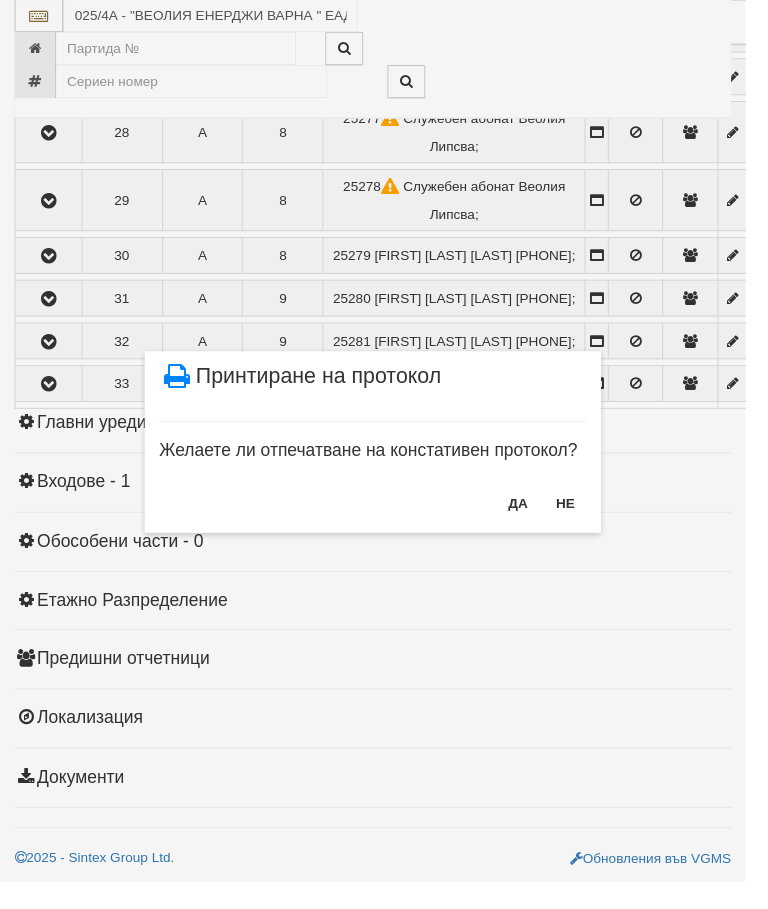 click on "НЕ" at bounding box center [582, 518] 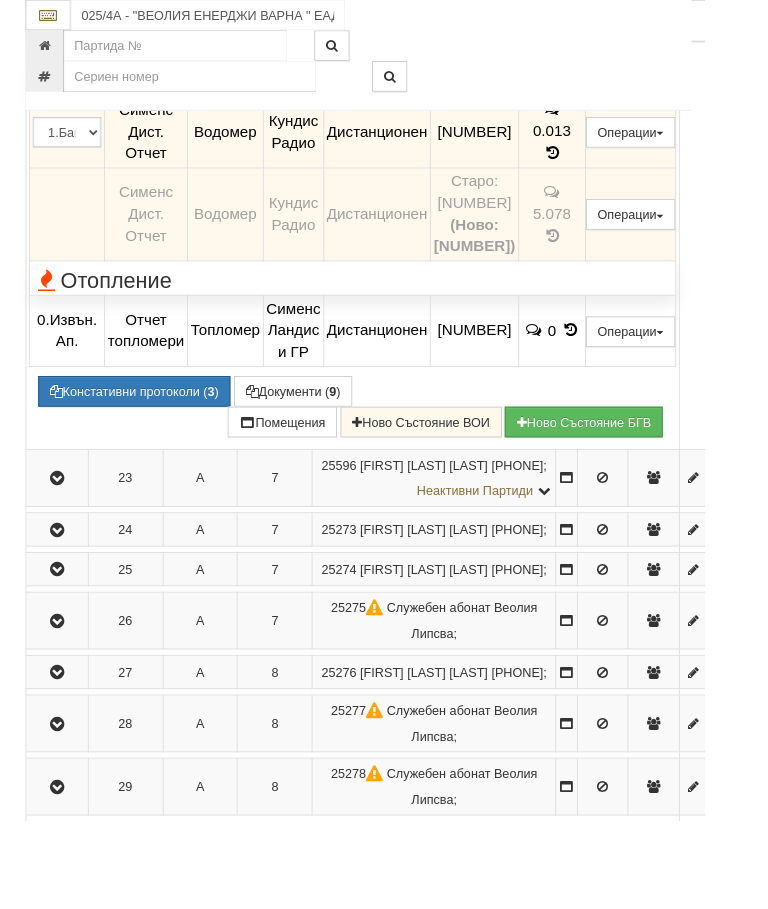 scroll, scrollTop: 1823, scrollLeft: 0, axis: vertical 